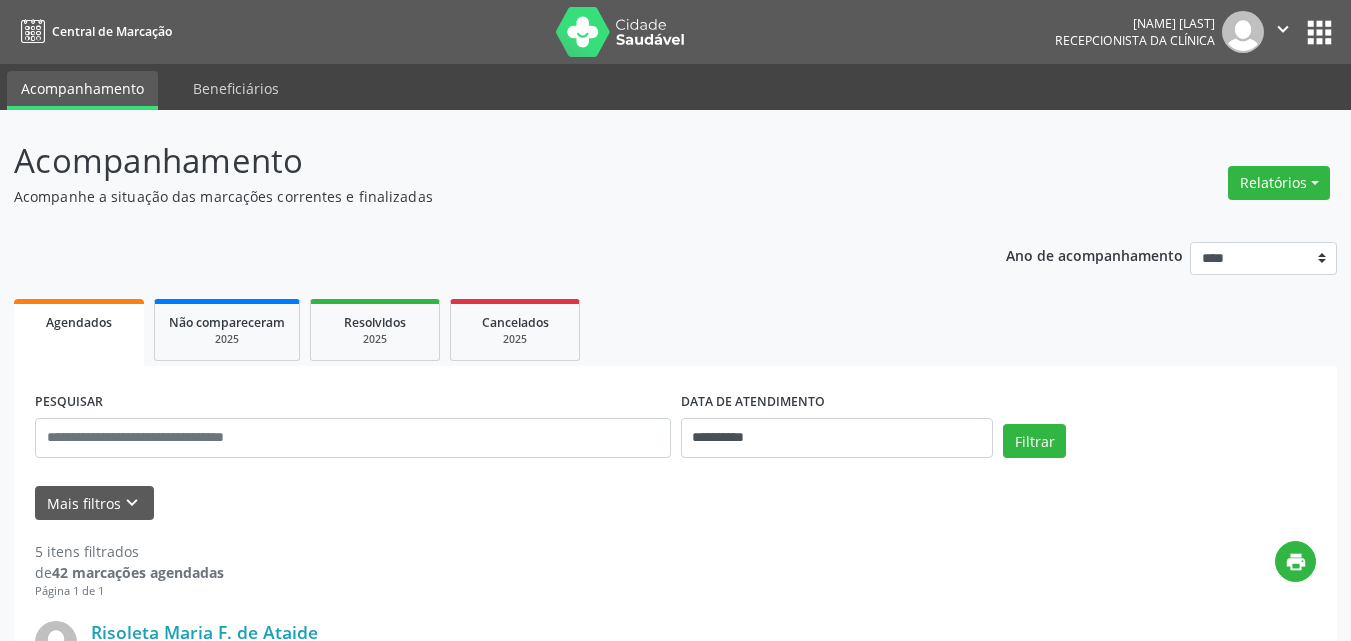 scroll, scrollTop: 0, scrollLeft: 0, axis: both 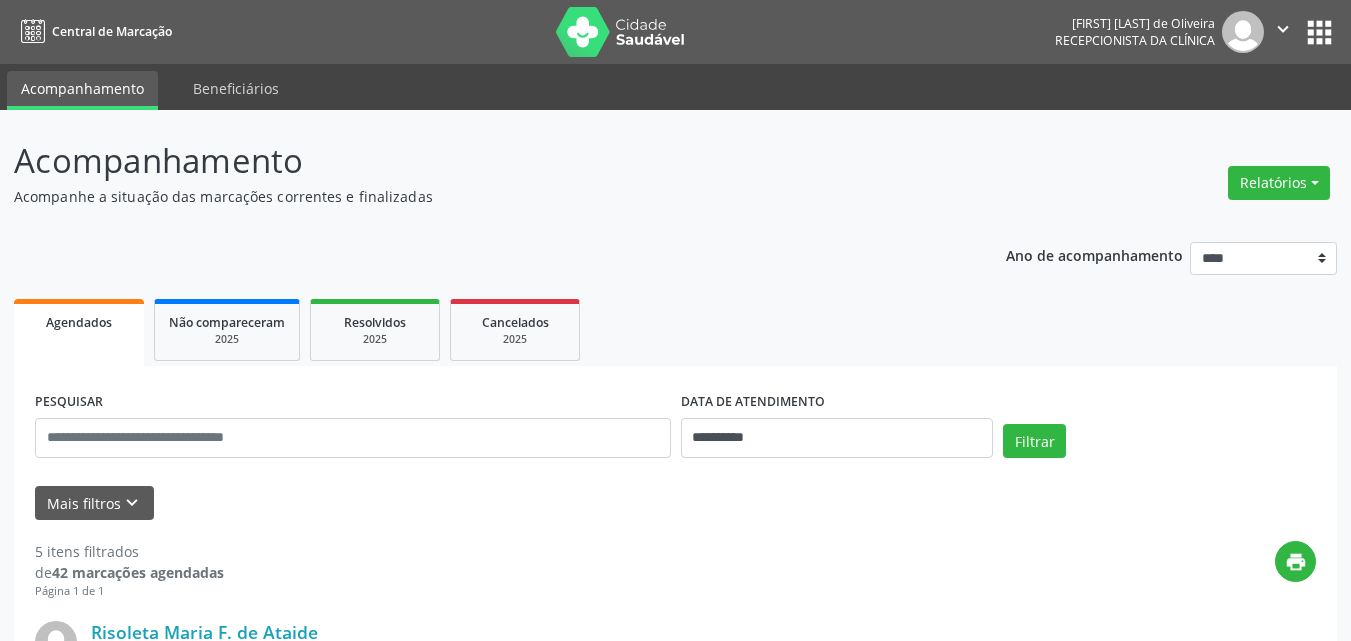 click on "**********" at bounding box center [675, 1188] 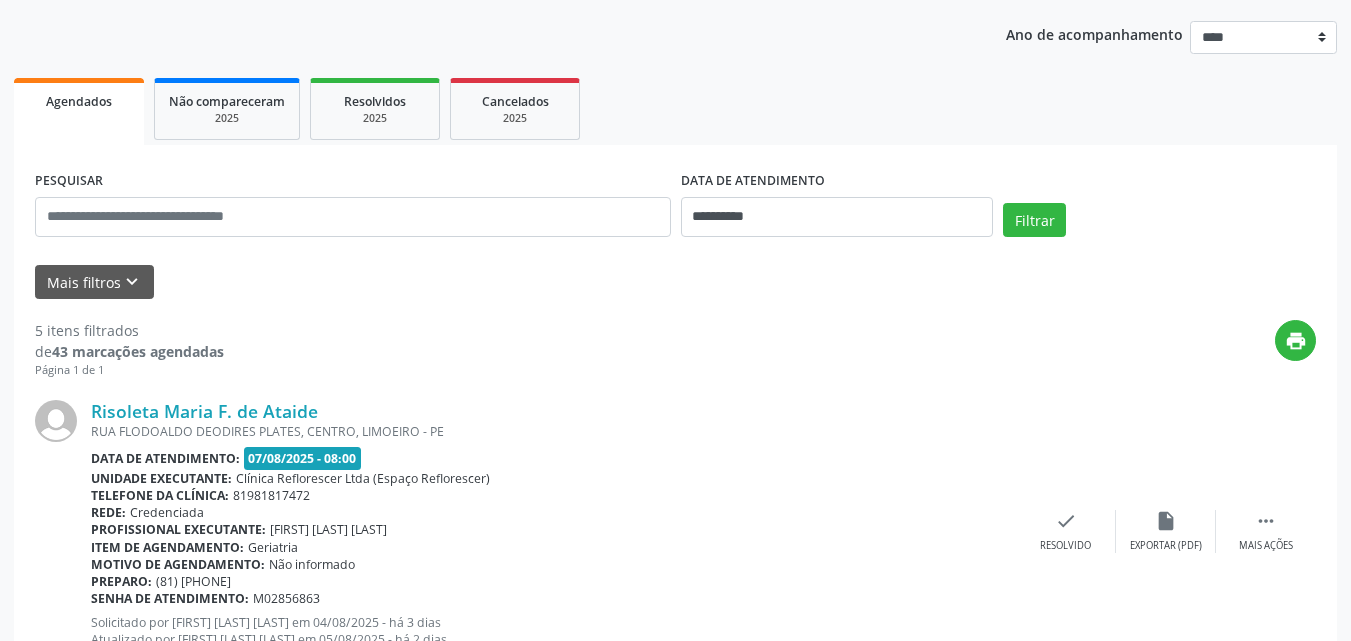scroll, scrollTop: 220, scrollLeft: 0, axis: vertical 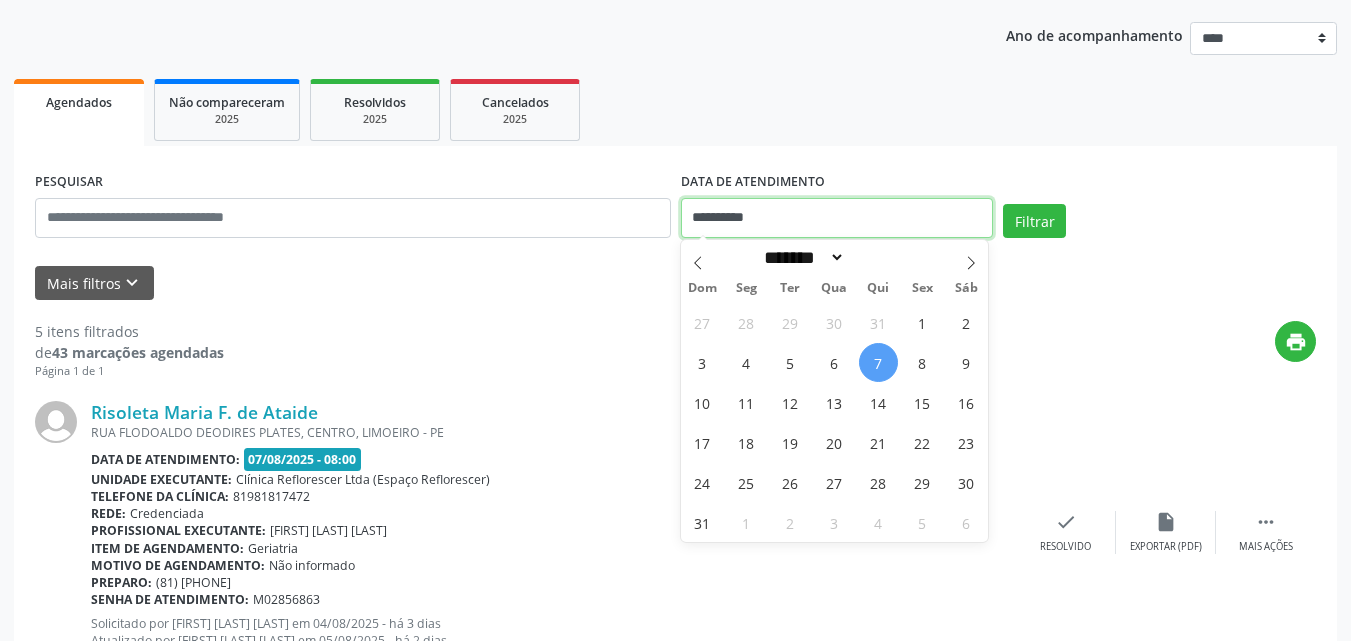 click on "**********" at bounding box center [837, 218] 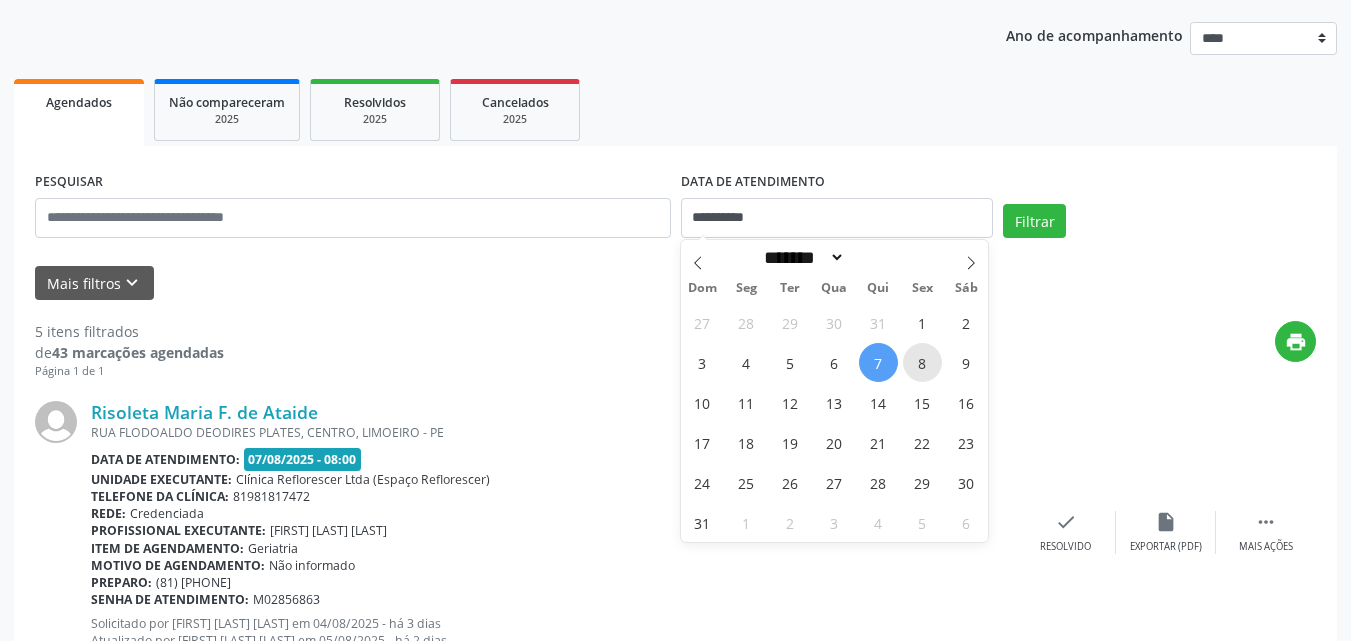 click on "8" at bounding box center (922, 362) 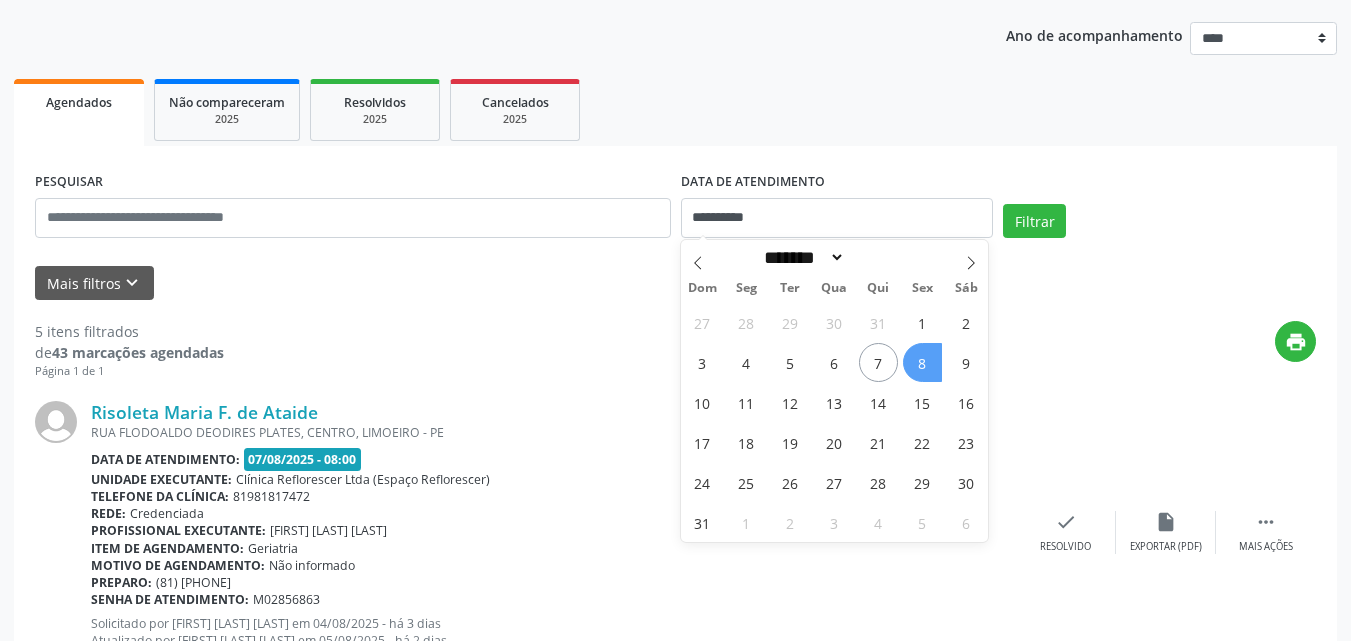 click on "8" at bounding box center [922, 362] 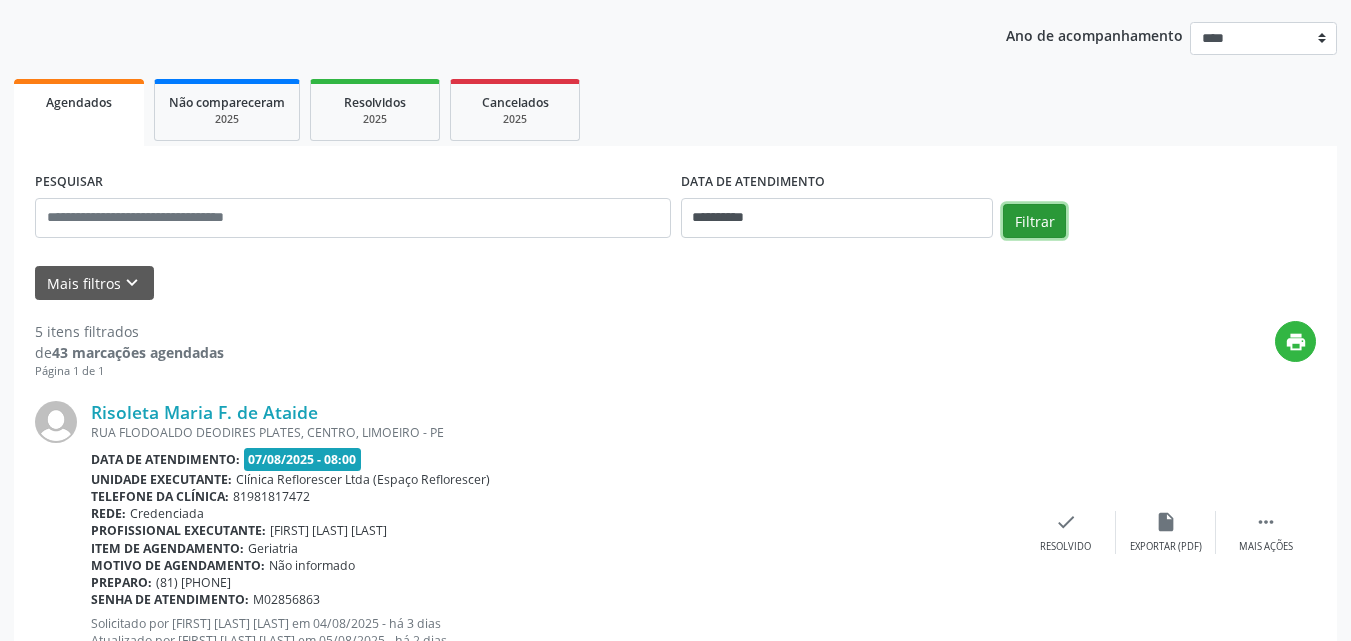 click on "Filtrar" at bounding box center [1034, 221] 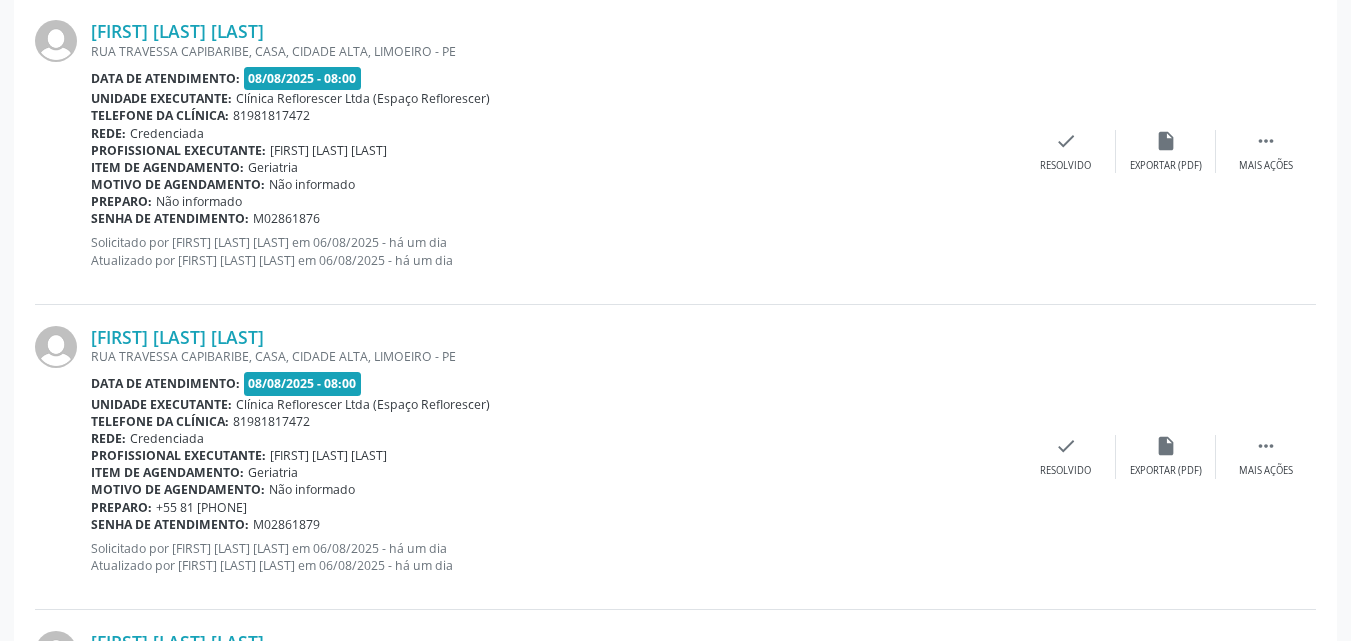 scroll, scrollTop: 1520, scrollLeft: 0, axis: vertical 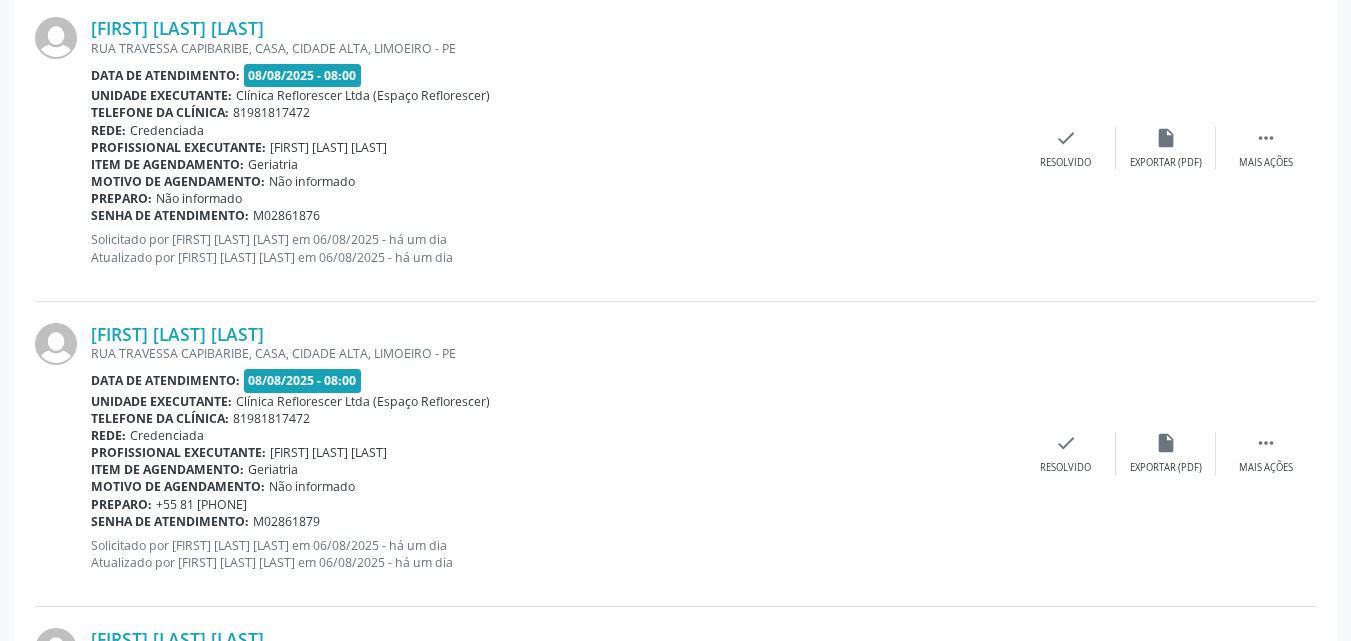 click at bounding box center (63, 454) 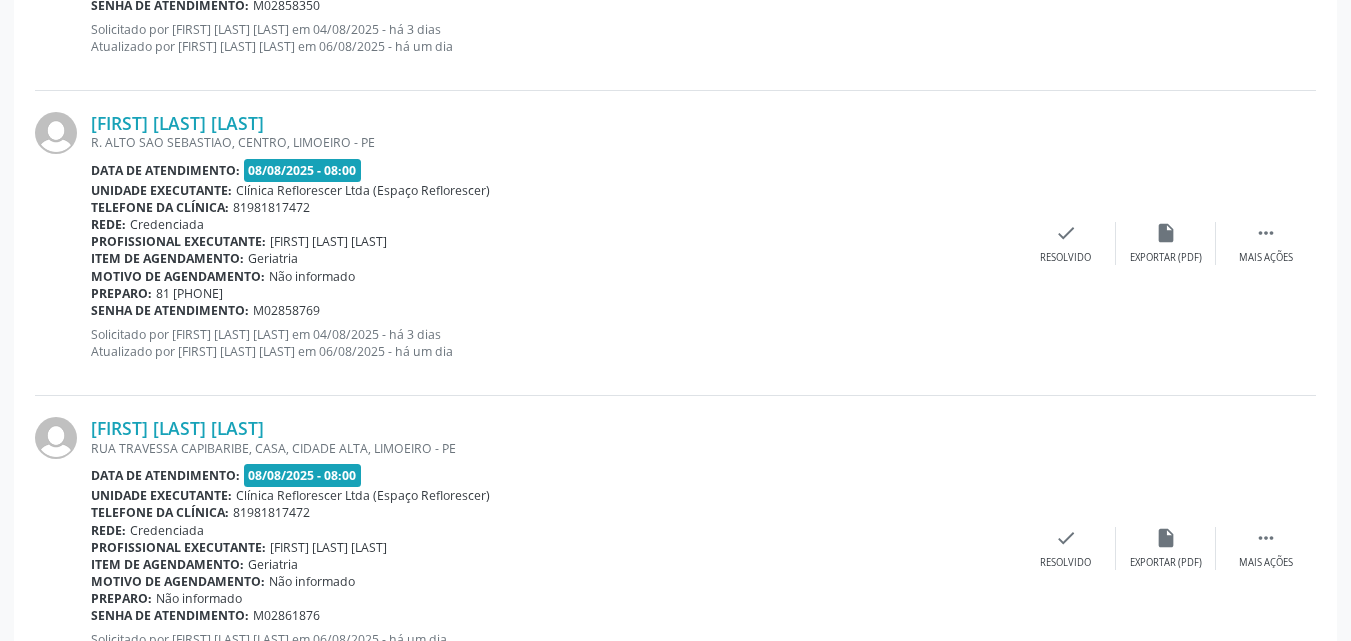 scroll, scrollTop: 1808, scrollLeft: 0, axis: vertical 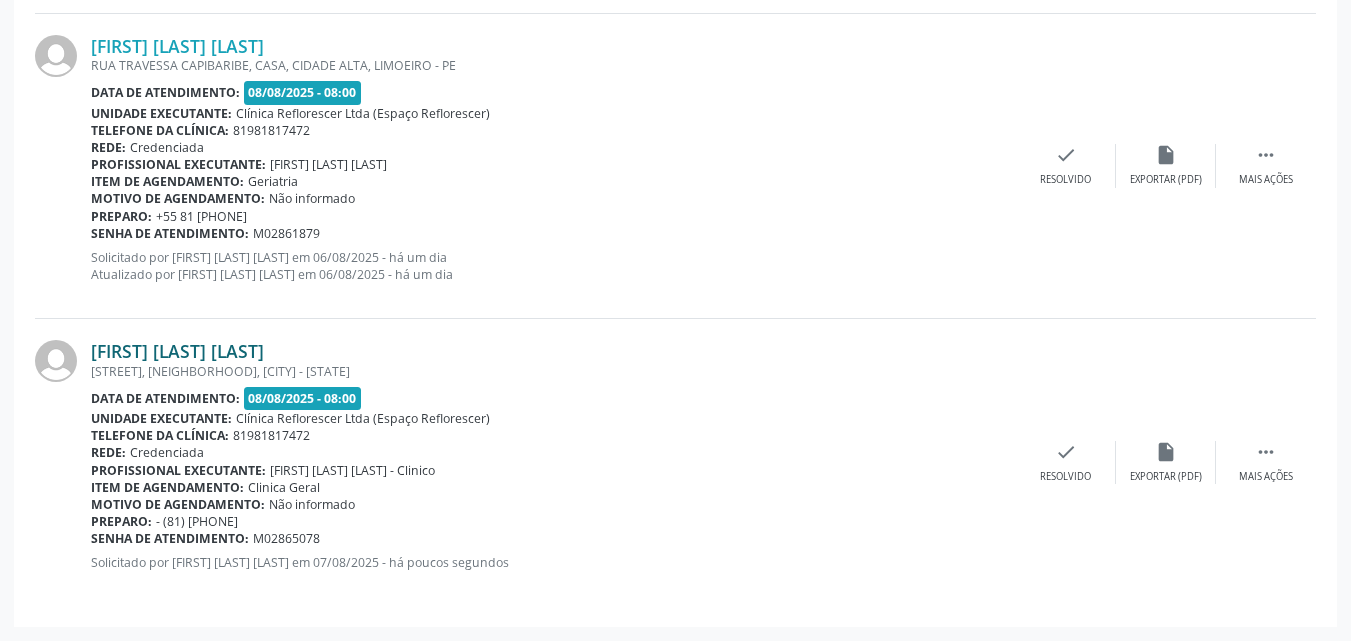 click on "Jonas Porfirio da Silva" at bounding box center (177, 351) 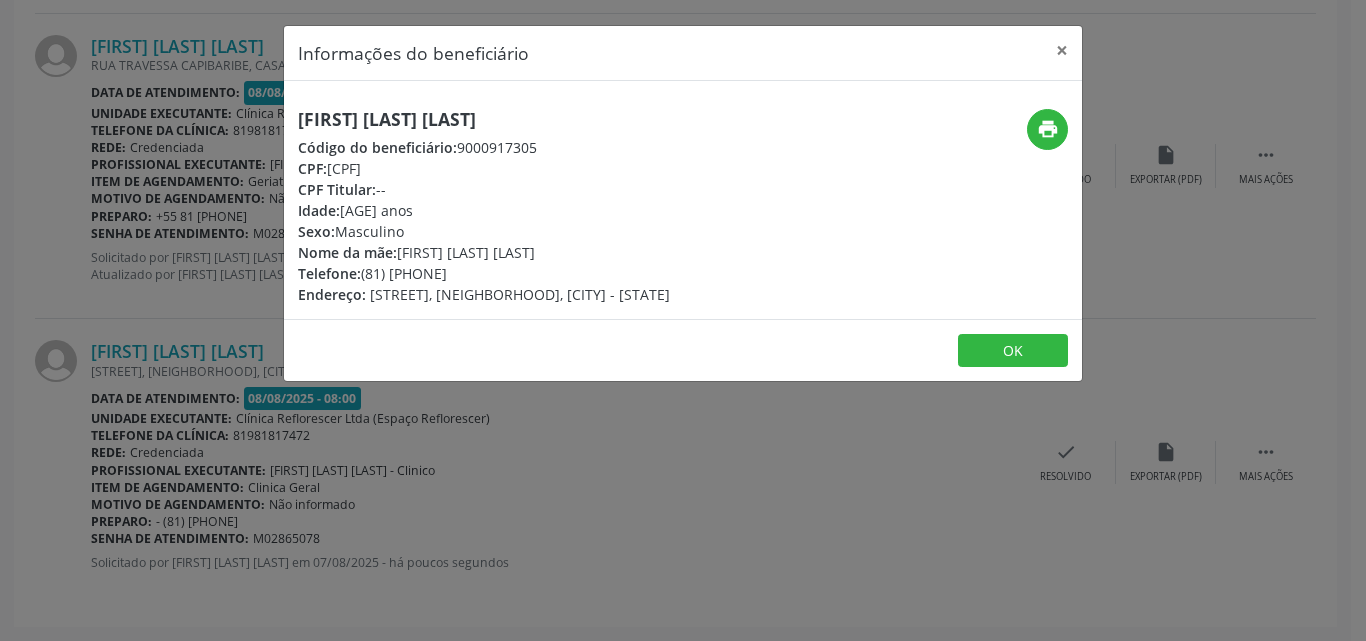 drag, startPoint x: 296, startPoint y: 116, endPoint x: 551, endPoint y: 116, distance: 255 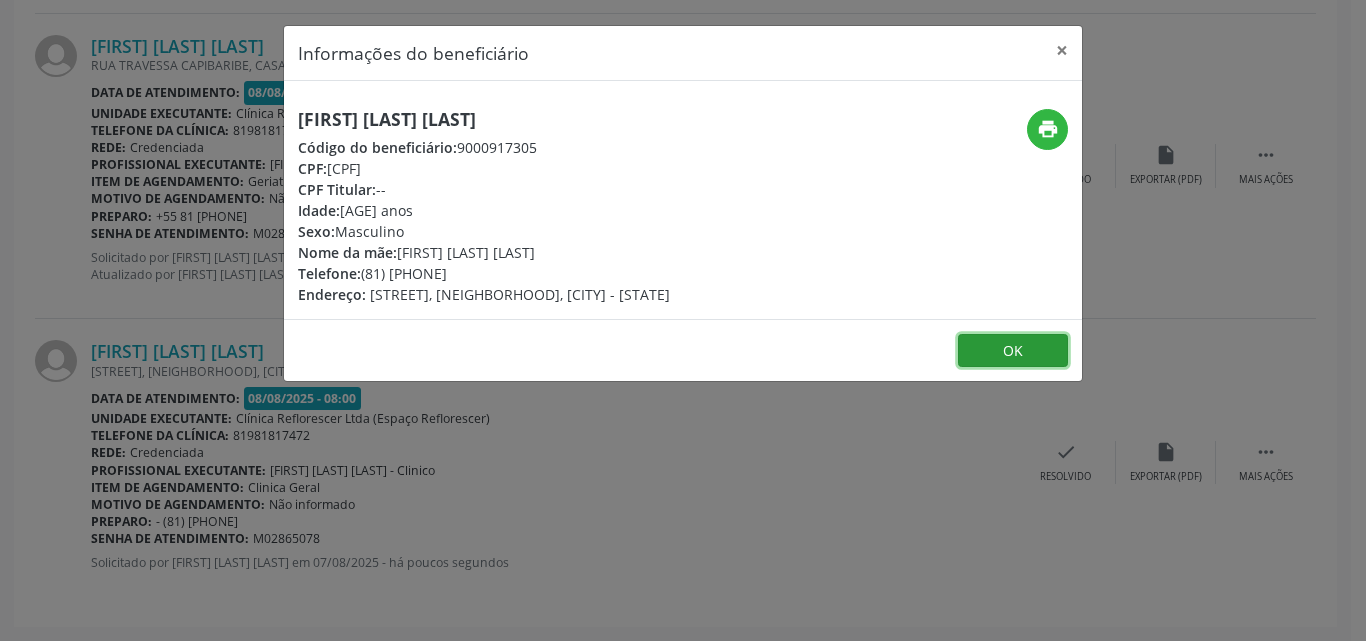 click on "OK" at bounding box center [1013, 351] 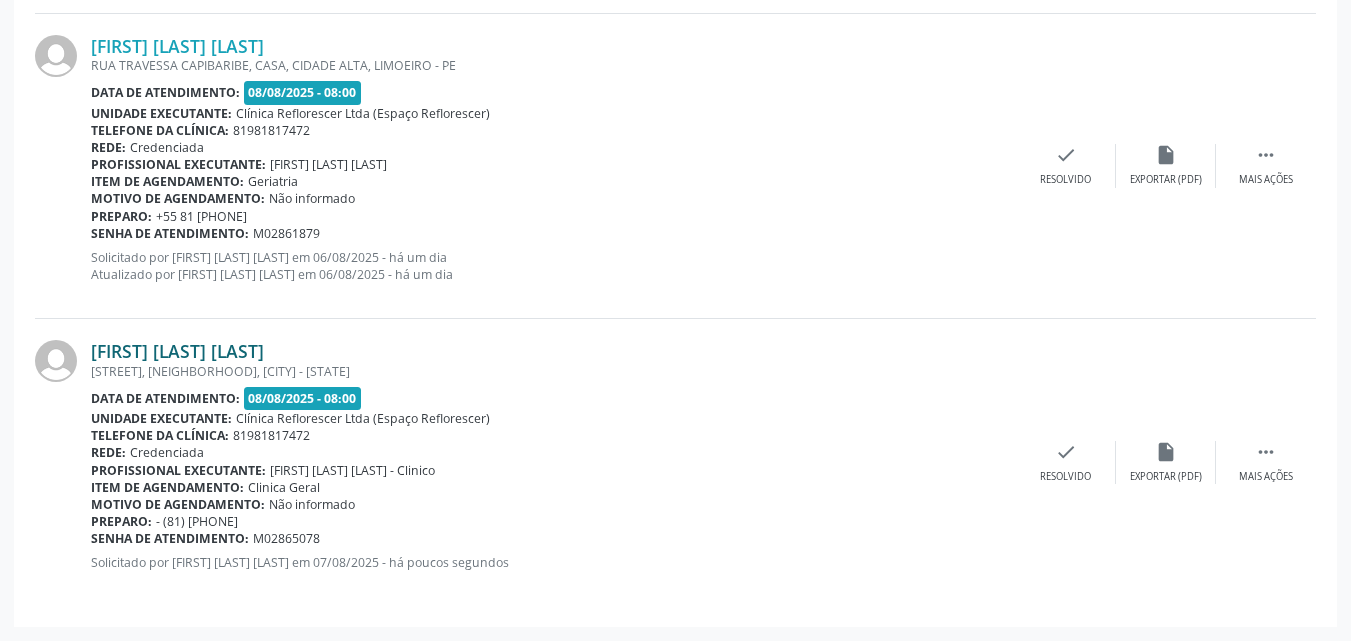 click on "Jonas Porfirio da Silva" at bounding box center (177, 351) 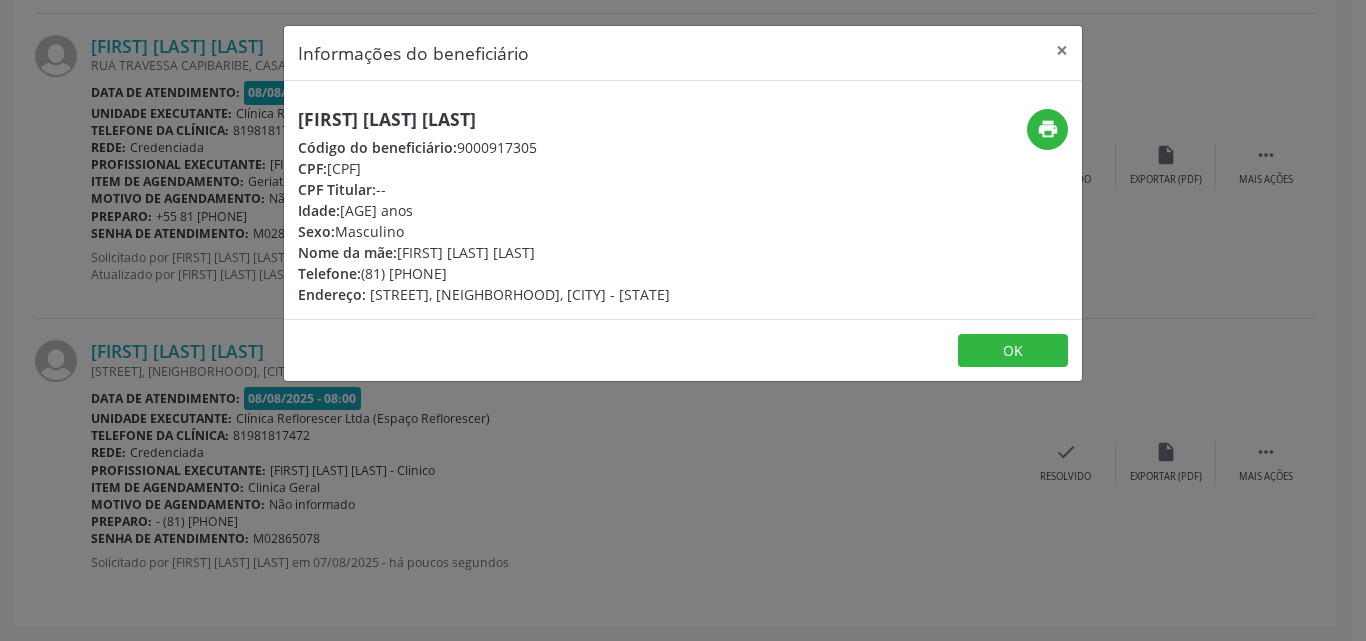 drag, startPoint x: 331, startPoint y: 168, endPoint x: 459, endPoint y: 168, distance: 128 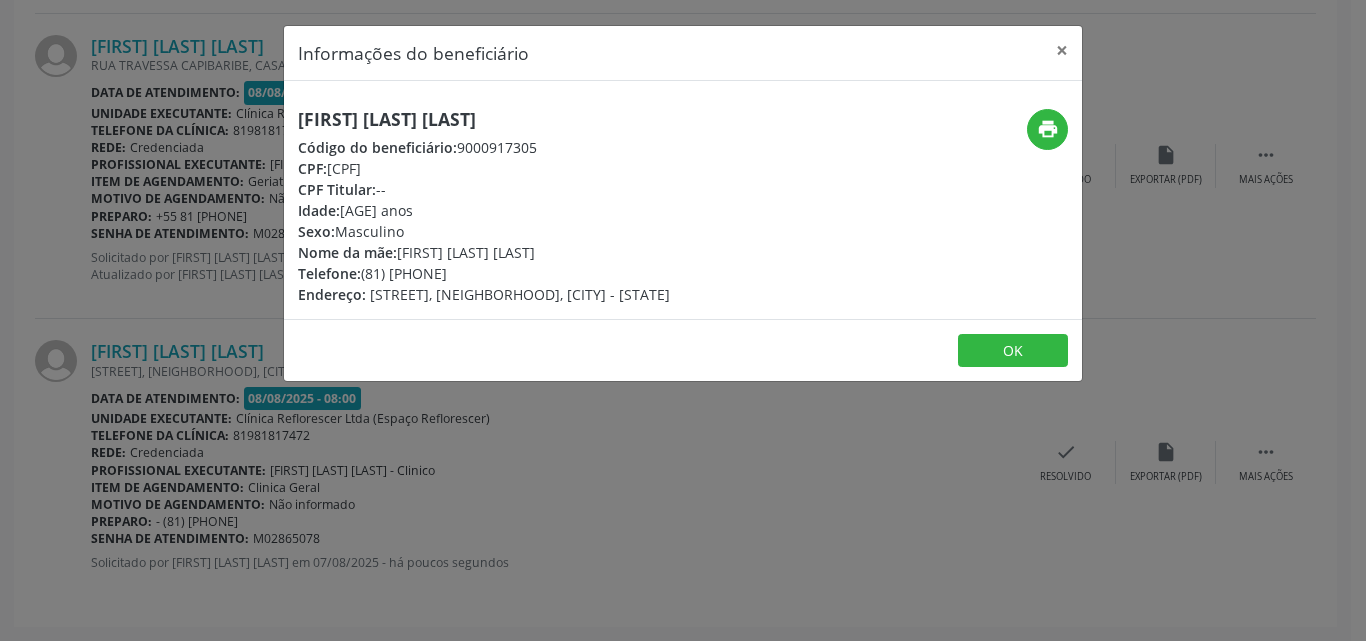 drag, startPoint x: 454, startPoint y: 142, endPoint x: 591, endPoint y: 137, distance: 137.09122 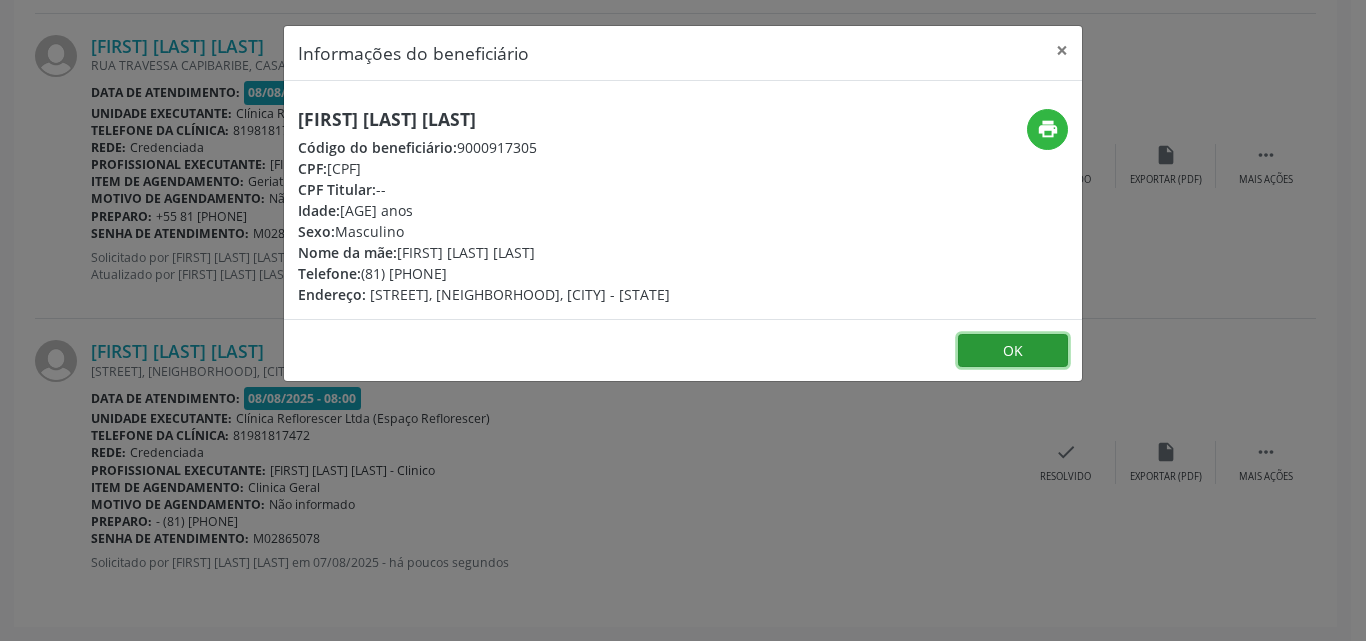 click on "OK" at bounding box center [1013, 351] 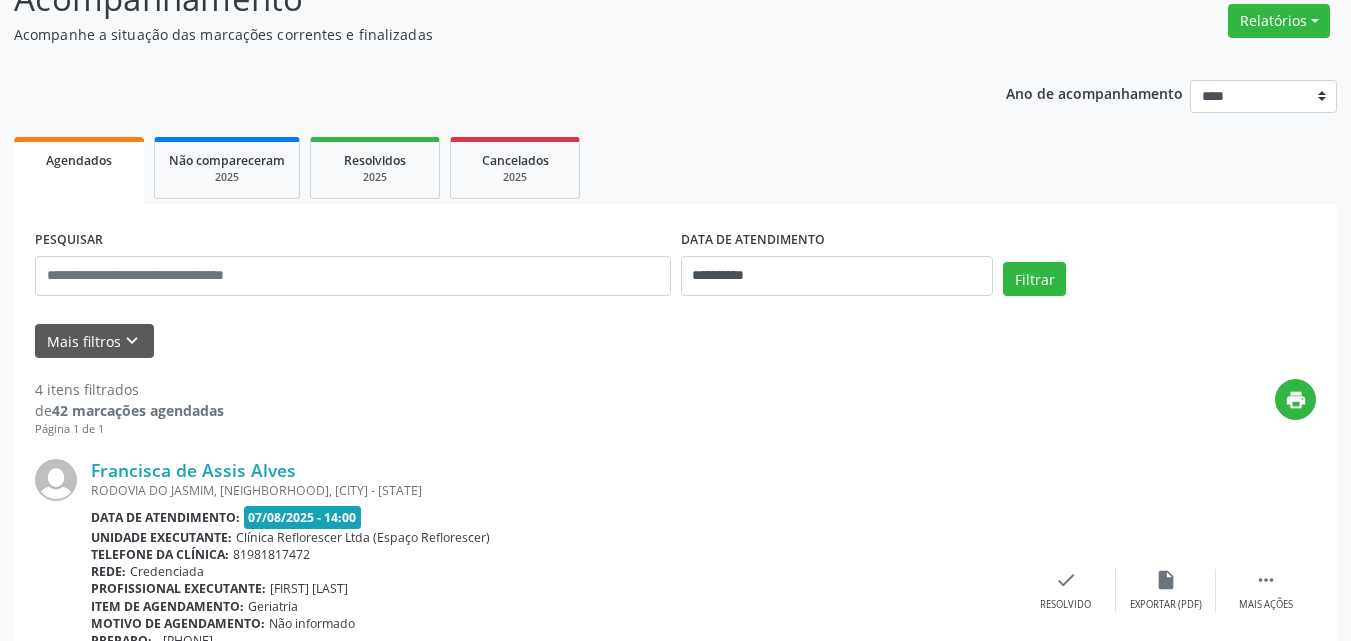 scroll, scrollTop: 115, scrollLeft: 0, axis: vertical 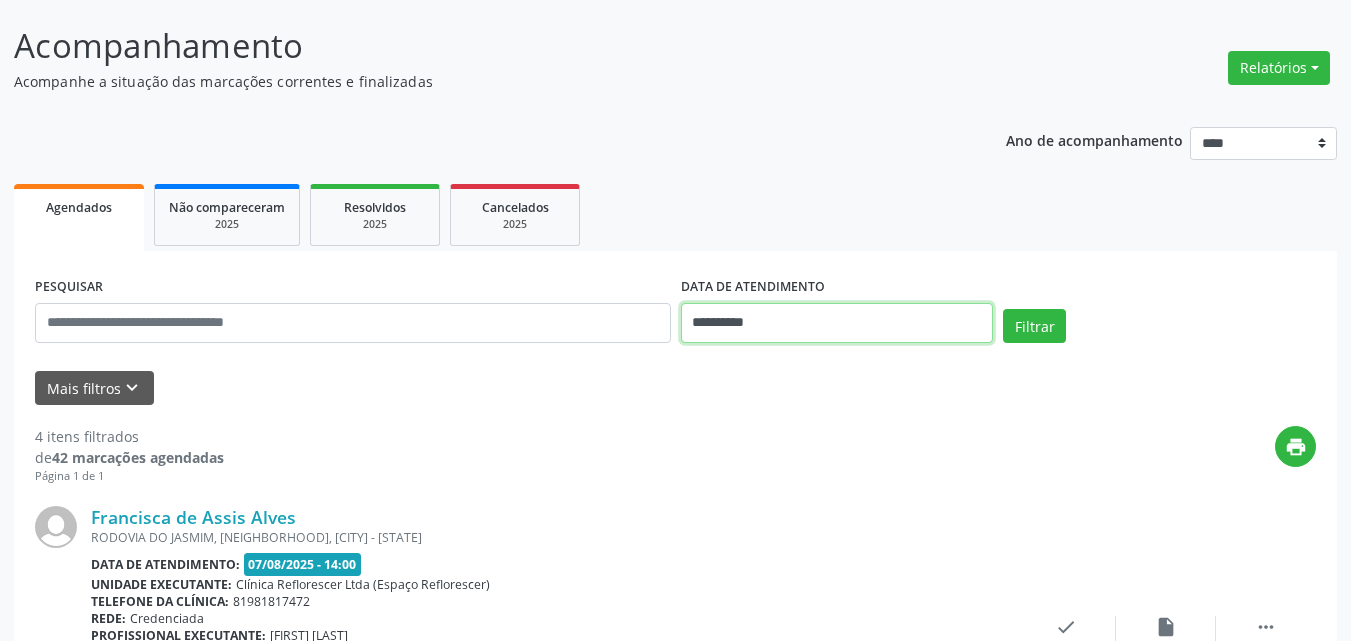 click on "**********" at bounding box center [837, 323] 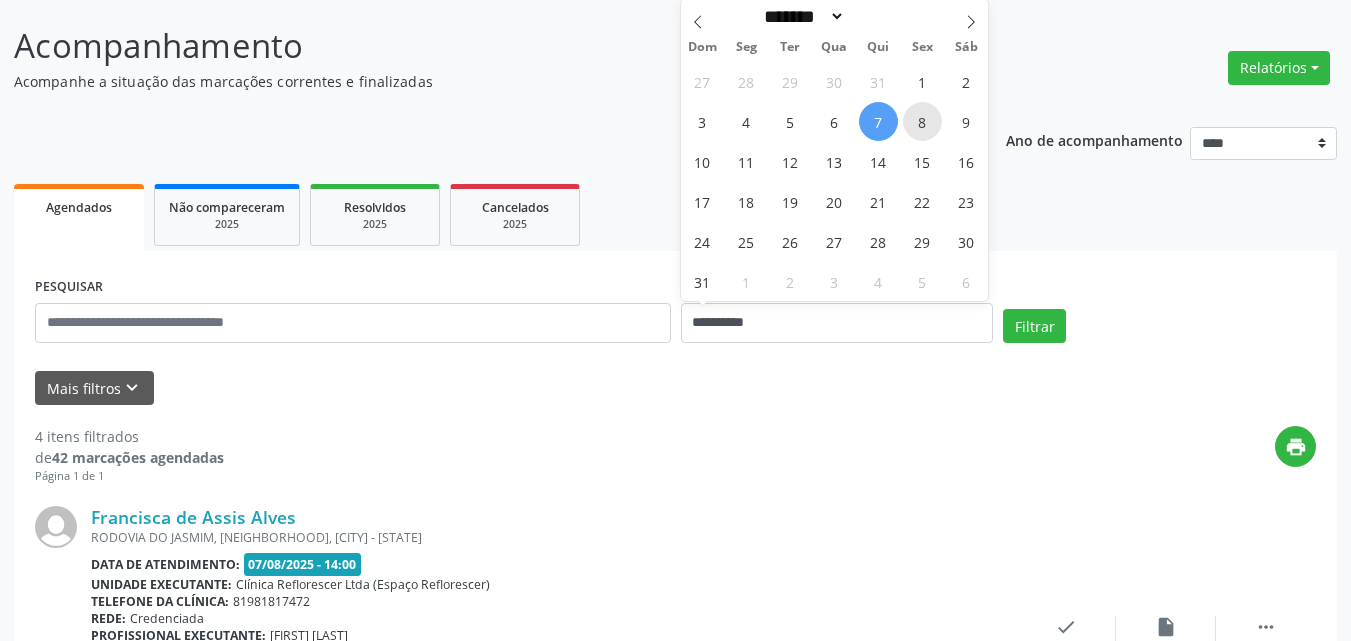 click on "8" at bounding box center (922, 121) 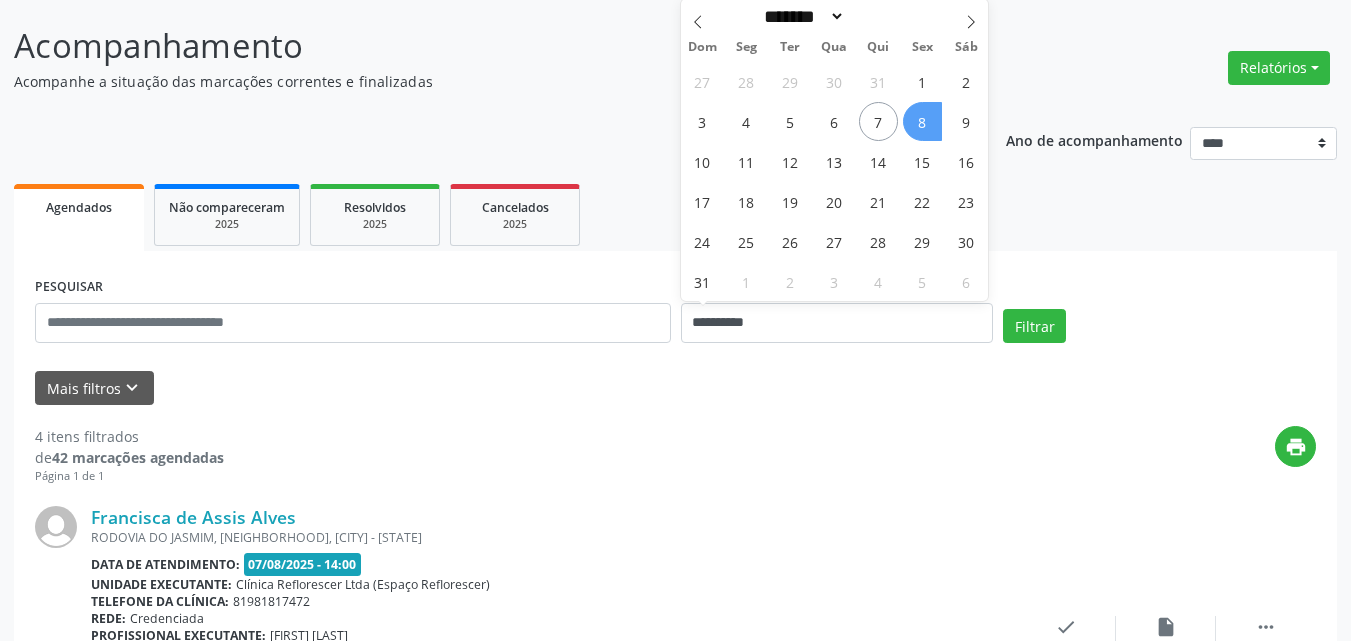 click on "8" at bounding box center [922, 121] 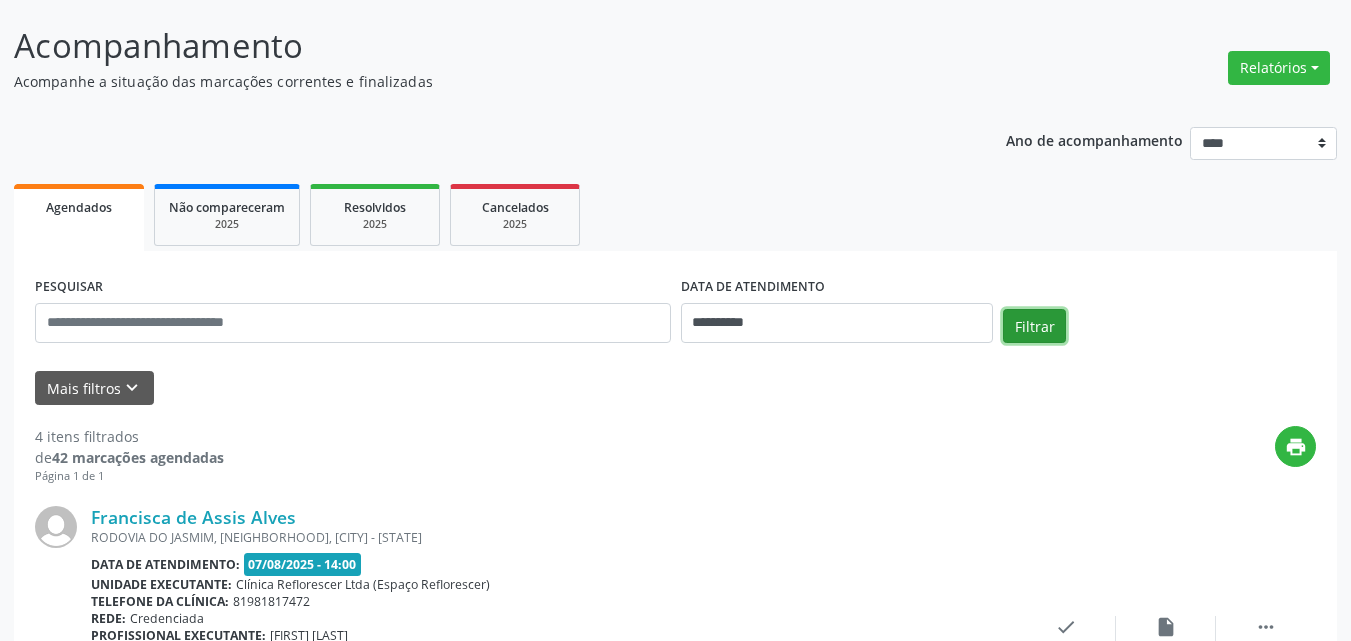 click on "Filtrar" at bounding box center [1034, 326] 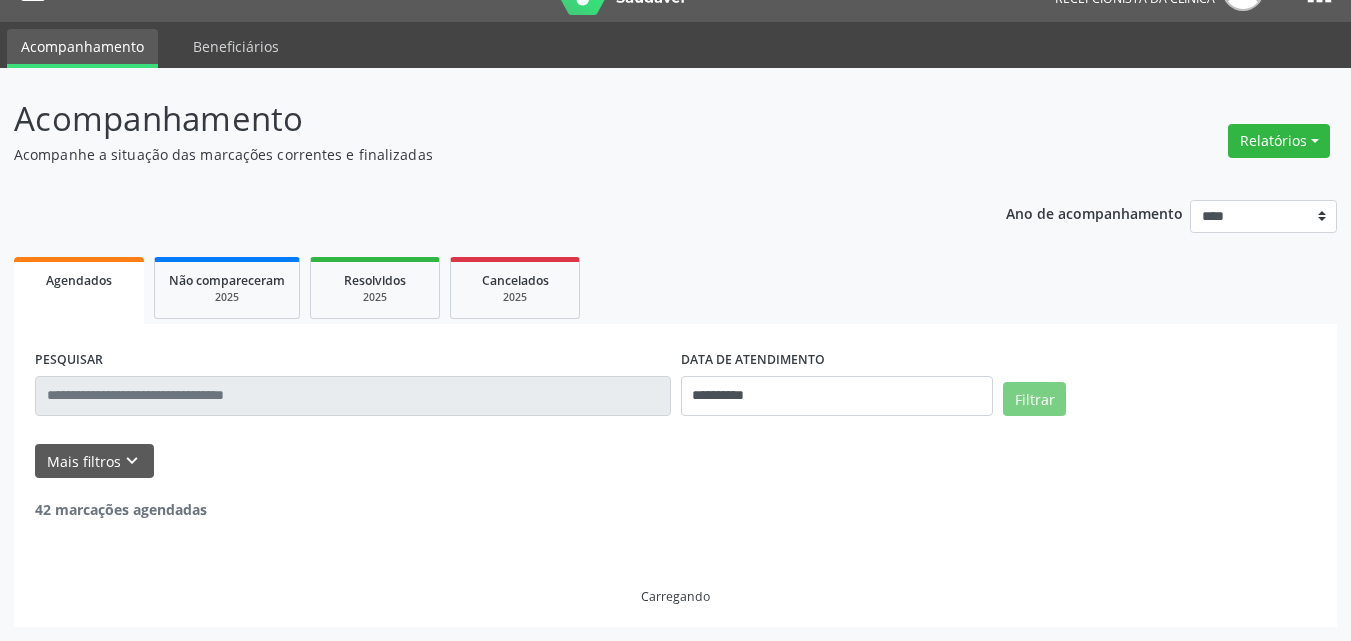 scroll, scrollTop: 115, scrollLeft: 0, axis: vertical 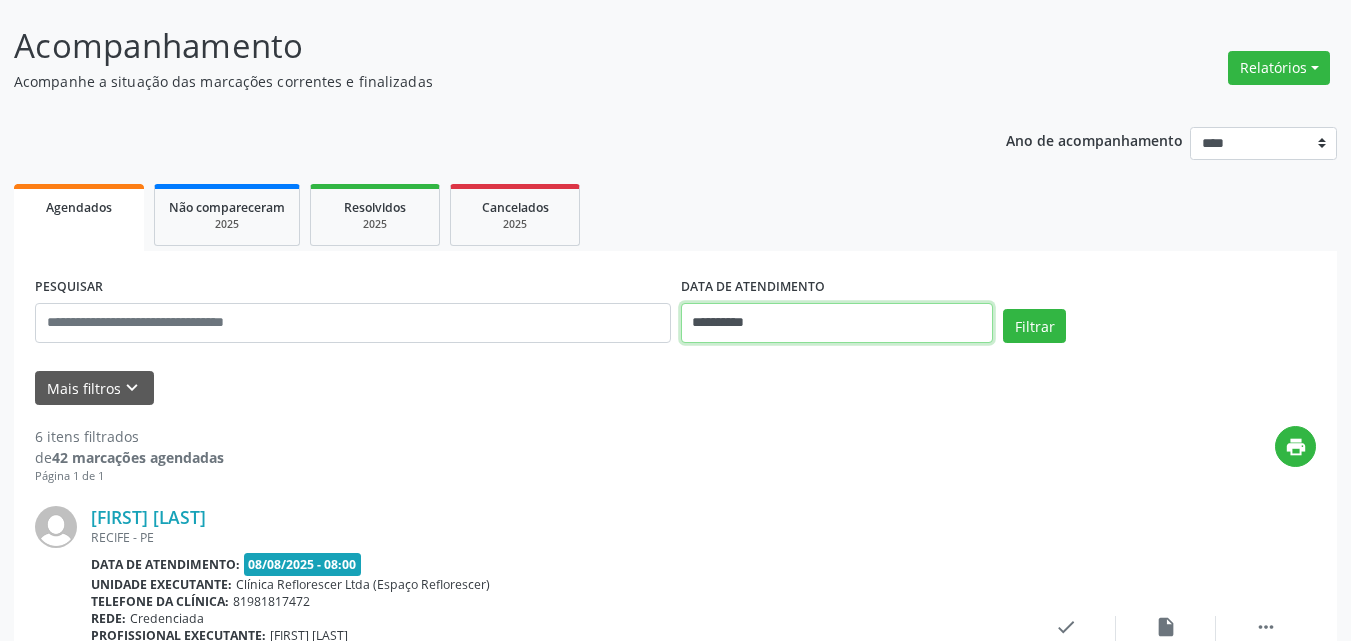 click on "**********" at bounding box center (837, 323) 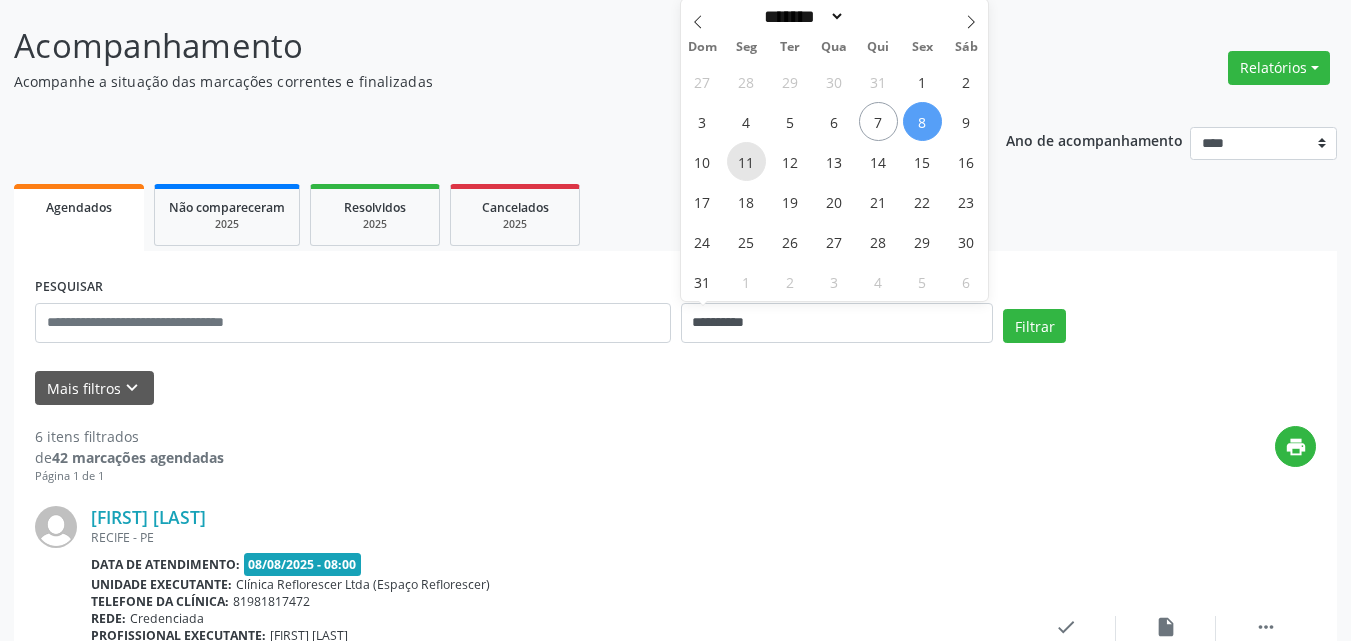 click on "11" at bounding box center (746, 161) 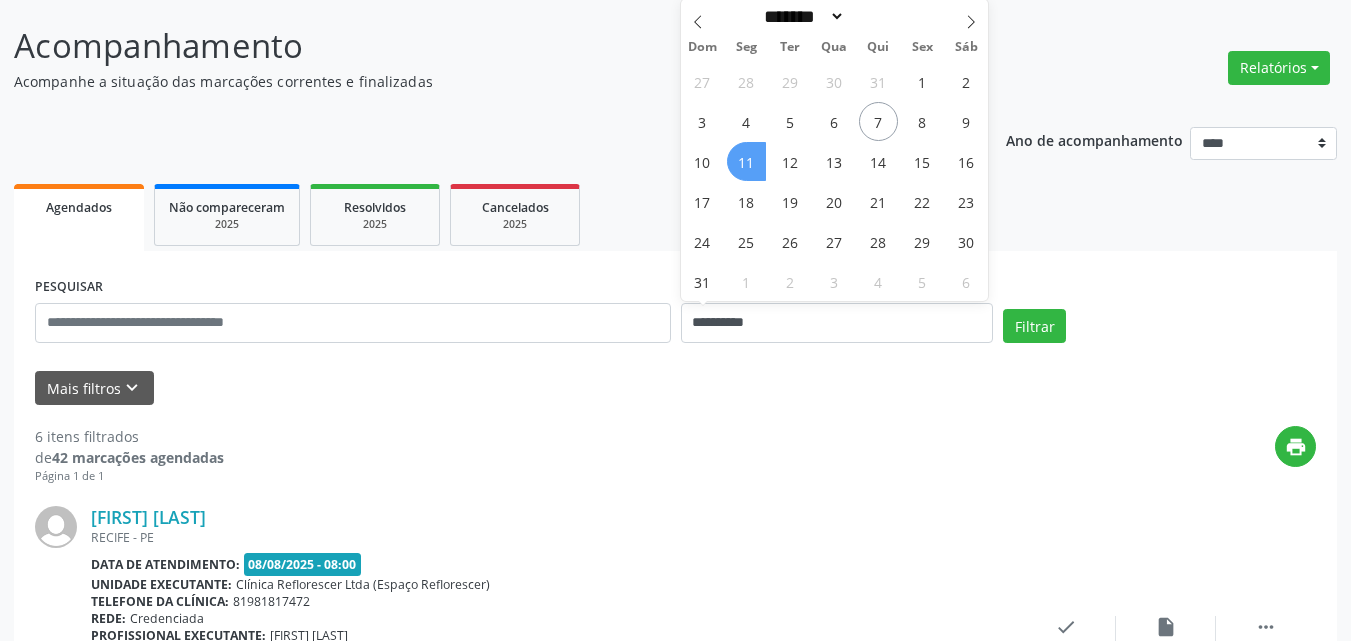click on "11" at bounding box center [746, 161] 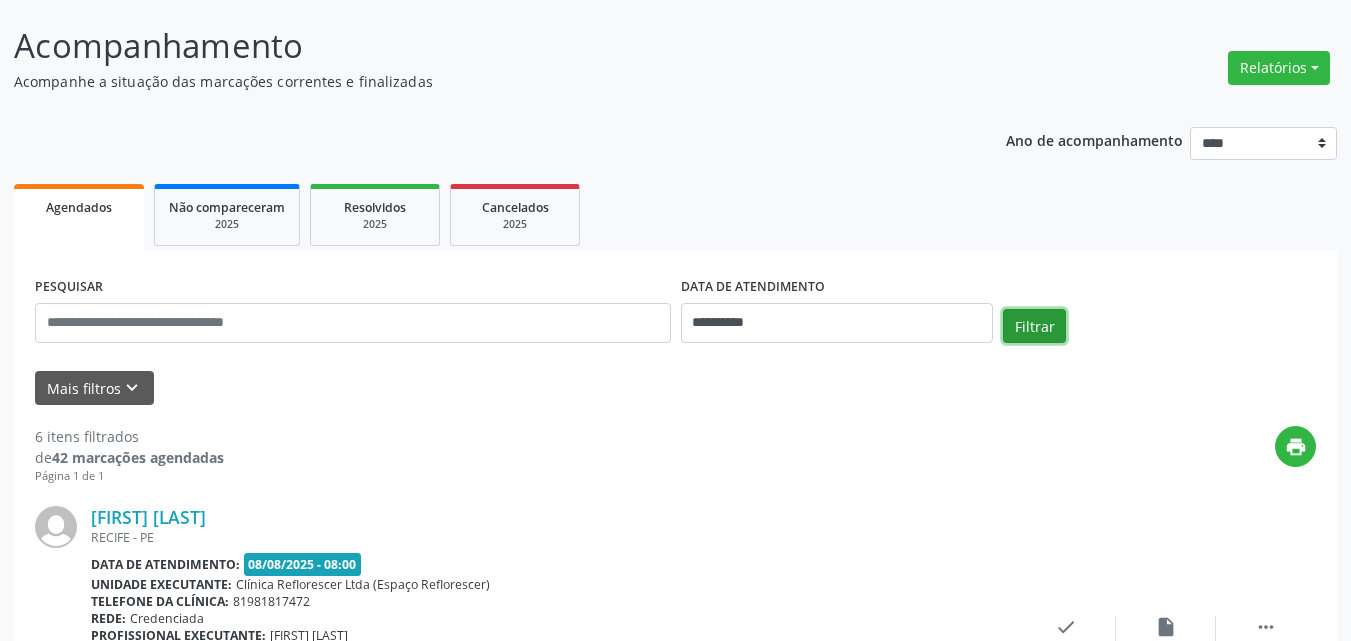 click on "Filtrar" at bounding box center [1034, 326] 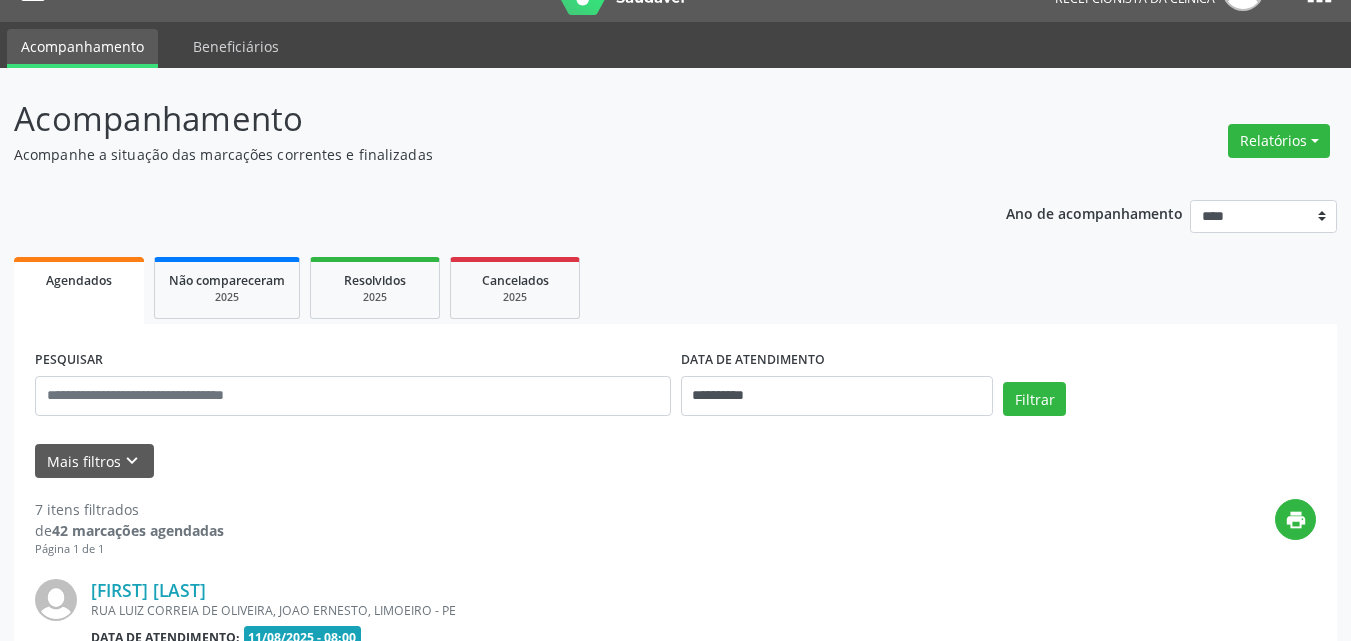 scroll, scrollTop: 115, scrollLeft: 0, axis: vertical 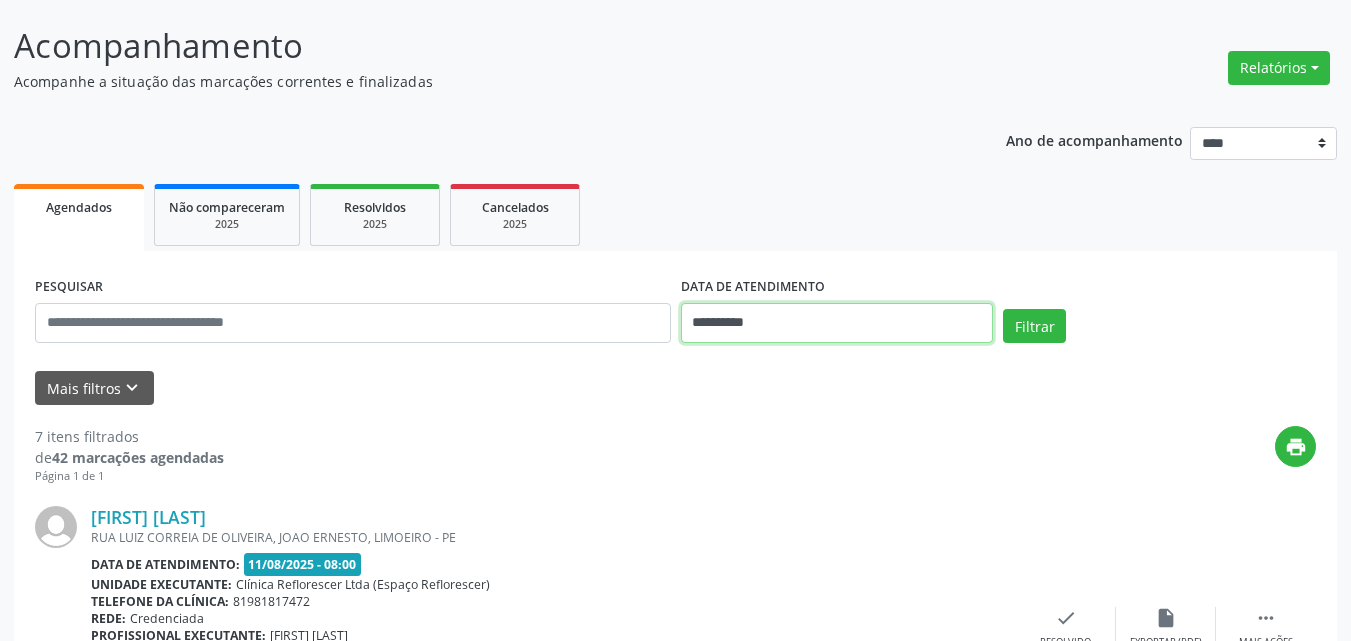 click on "**********" at bounding box center [837, 323] 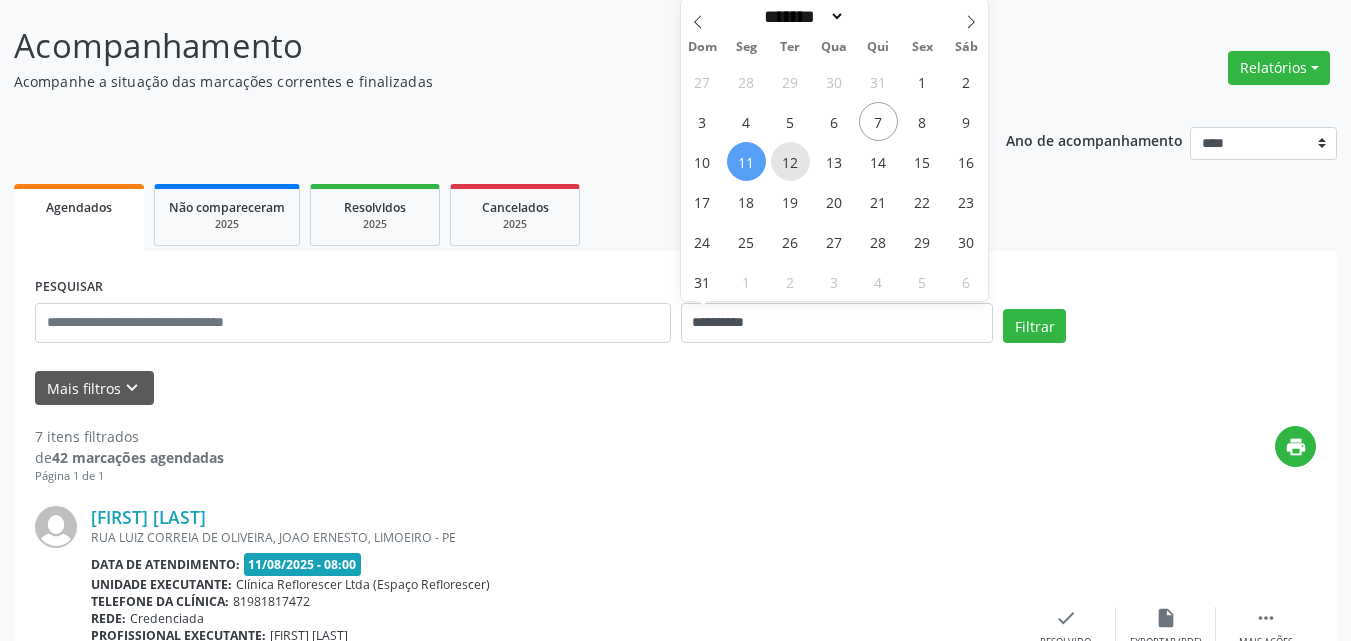 click on "12" at bounding box center [790, 161] 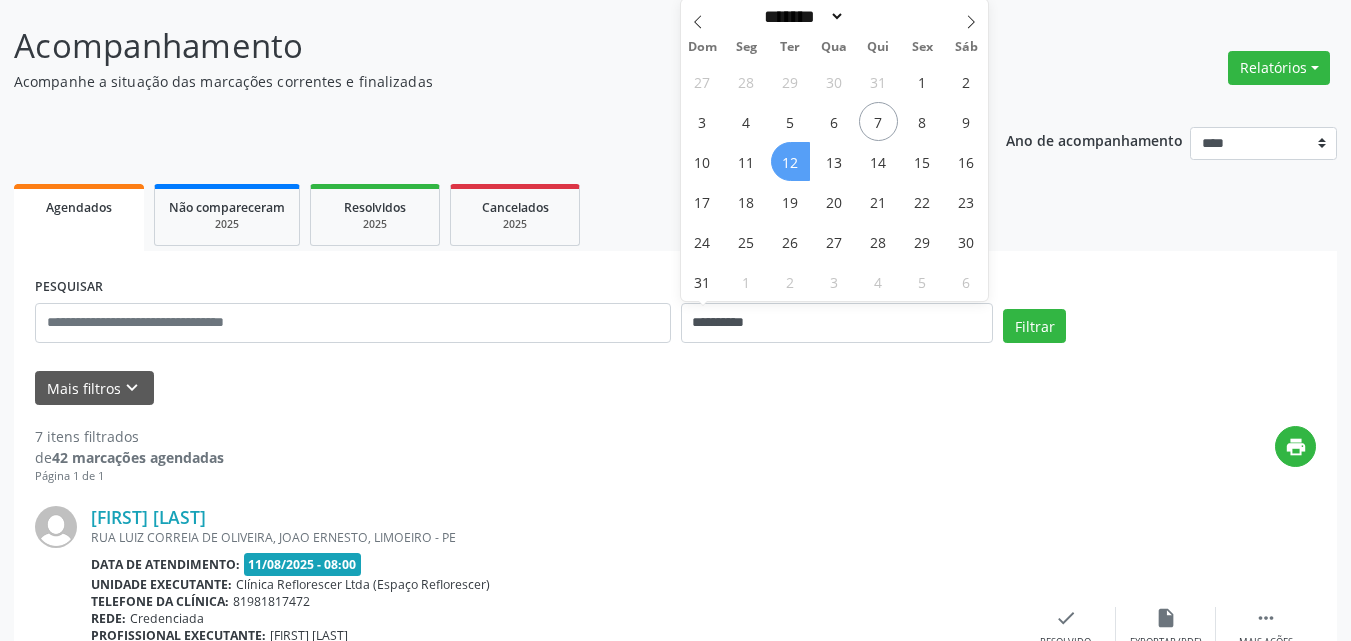 click on "12" at bounding box center [790, 161] 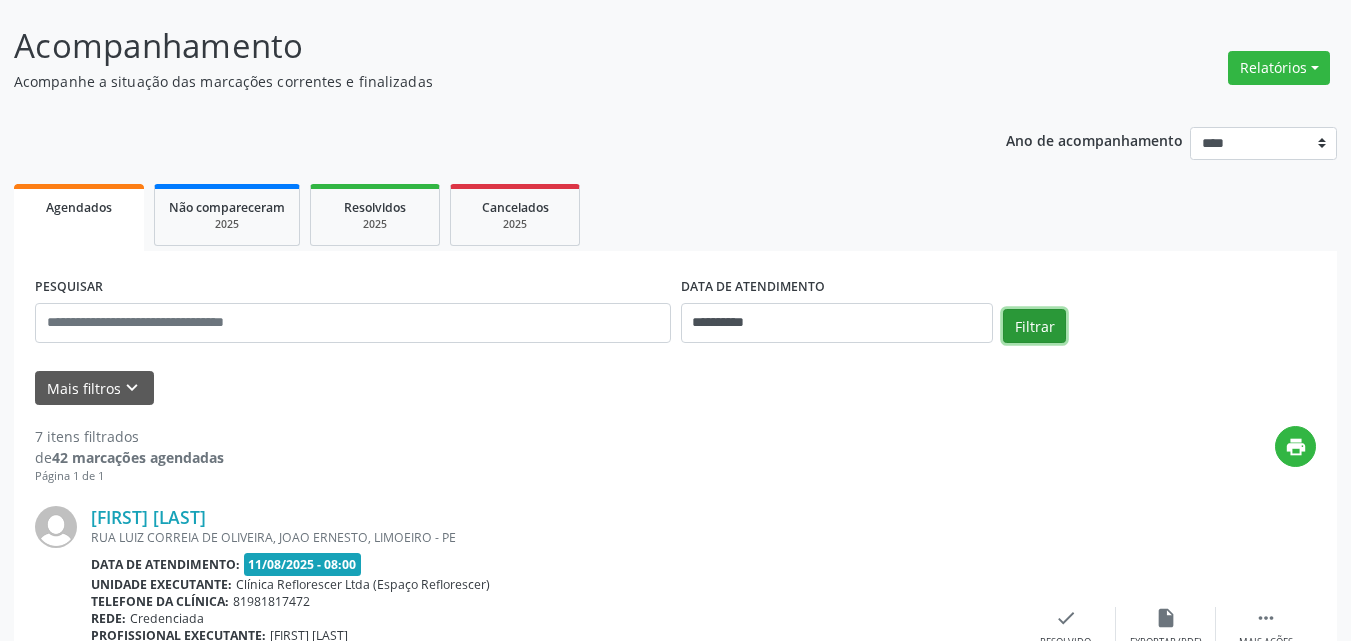 click on "Filtrar" at bounding box center [1034, 326] 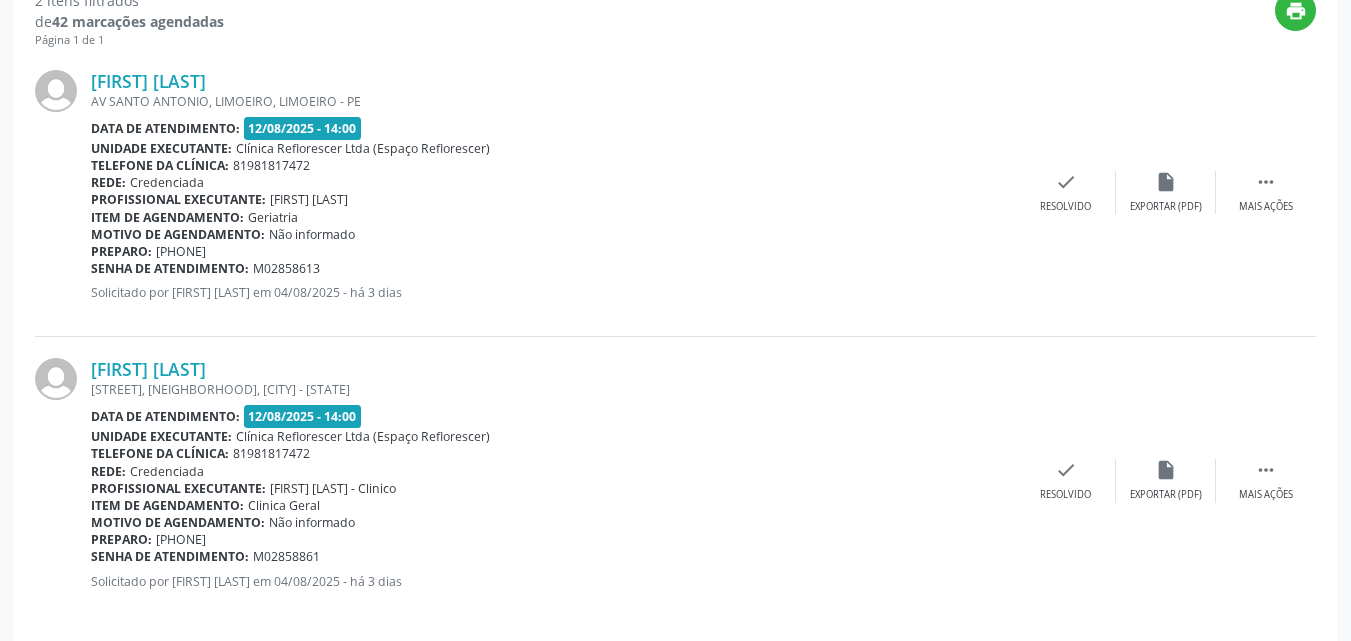 scroll, scrollTop: 570, scrollLeft: 0, axis: vertical 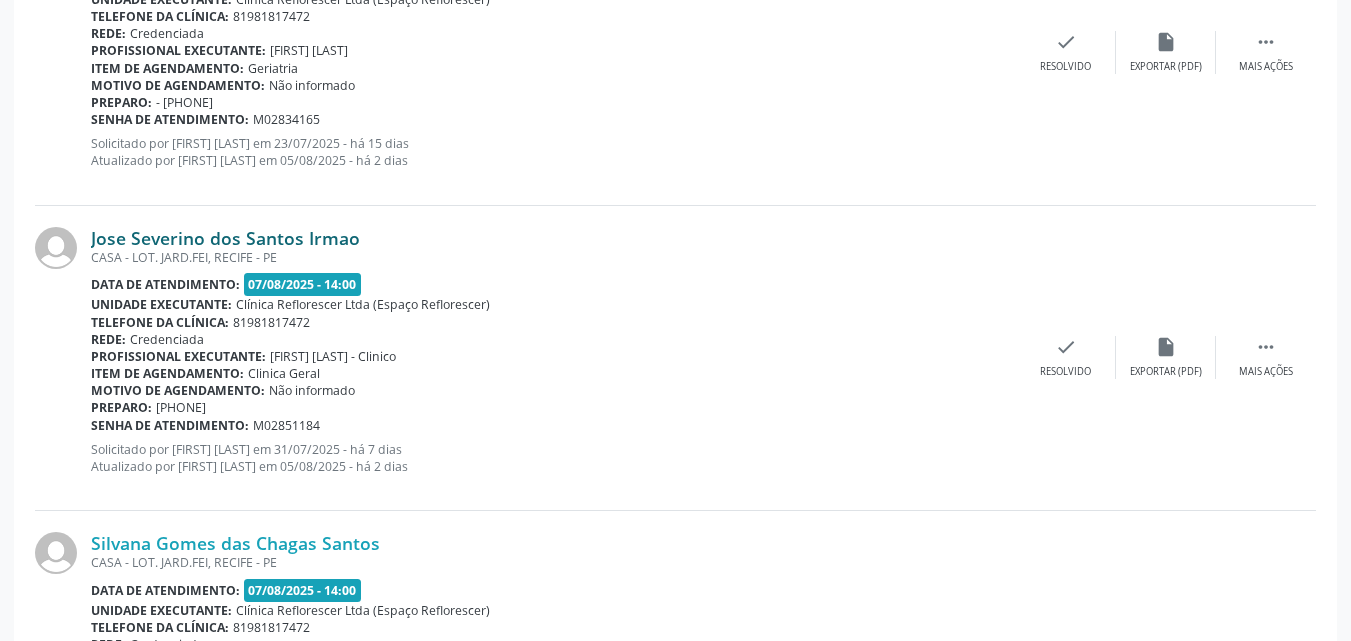 click on "Jose Severino dos Santos Irmao" at bounding box center (225, 238) 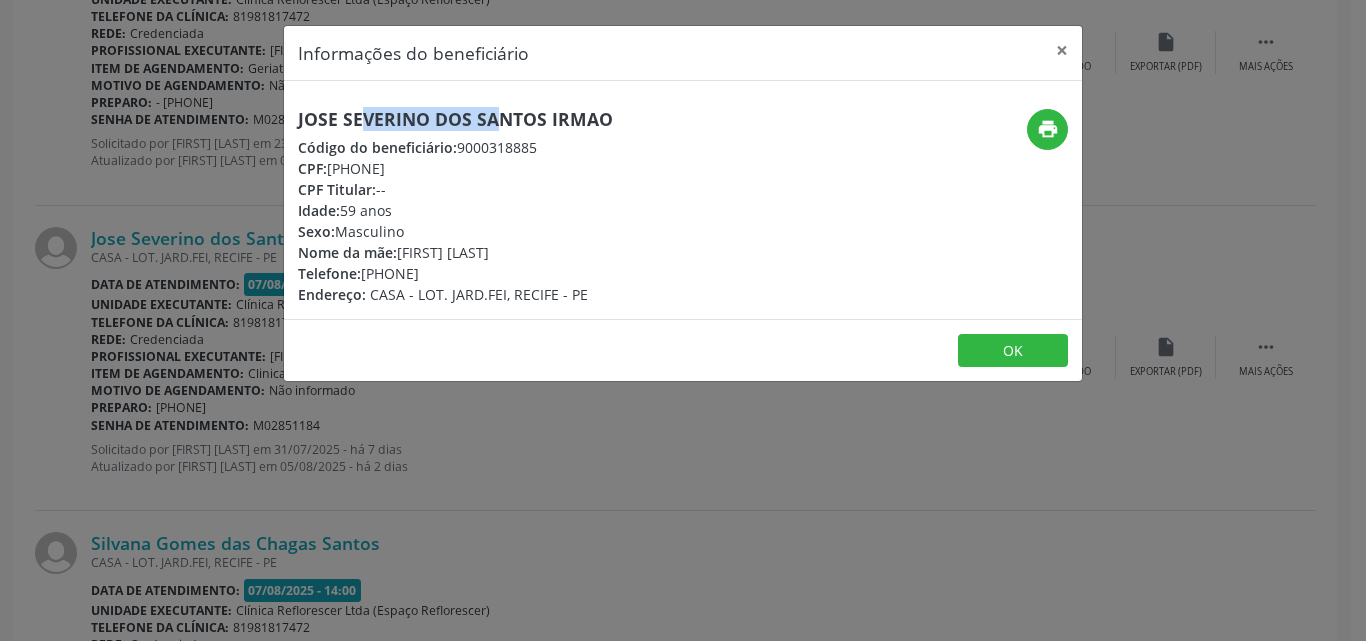 drag, startPoint x: 296, startPoint y: 124, endPoint x: 426, endPoint y: 123, distance: 130.00385 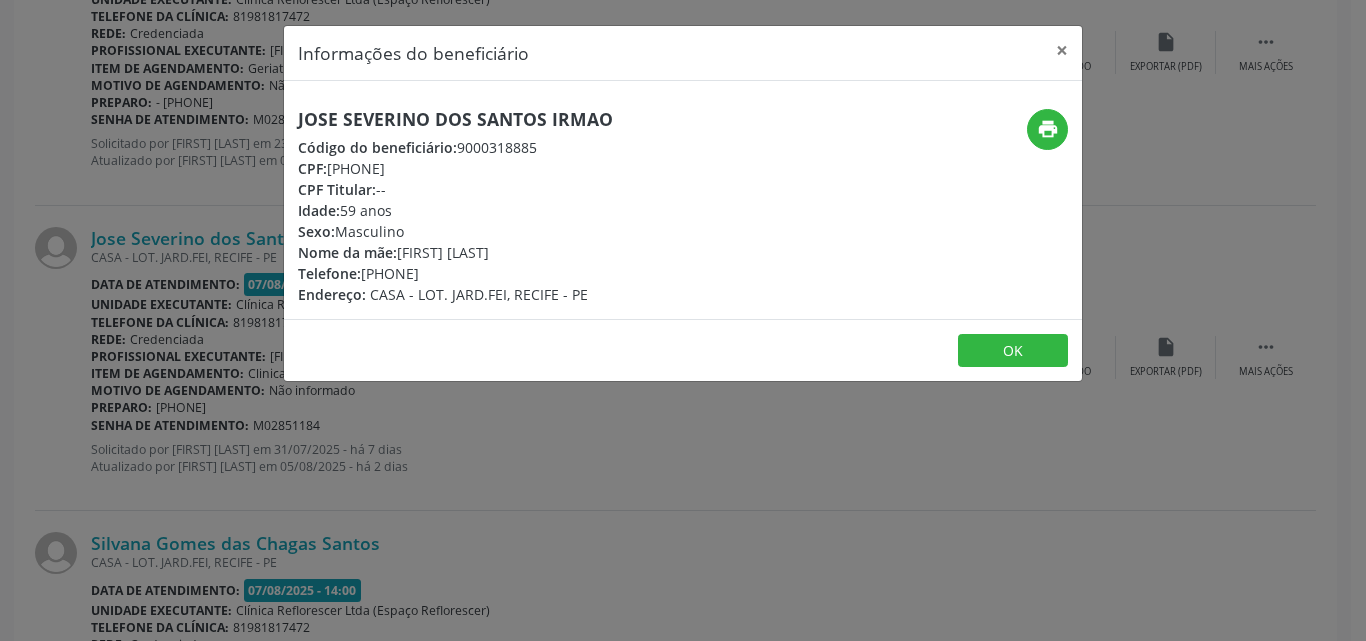 click on "CPF:
[CPF]" at bounding box center [455, 168] 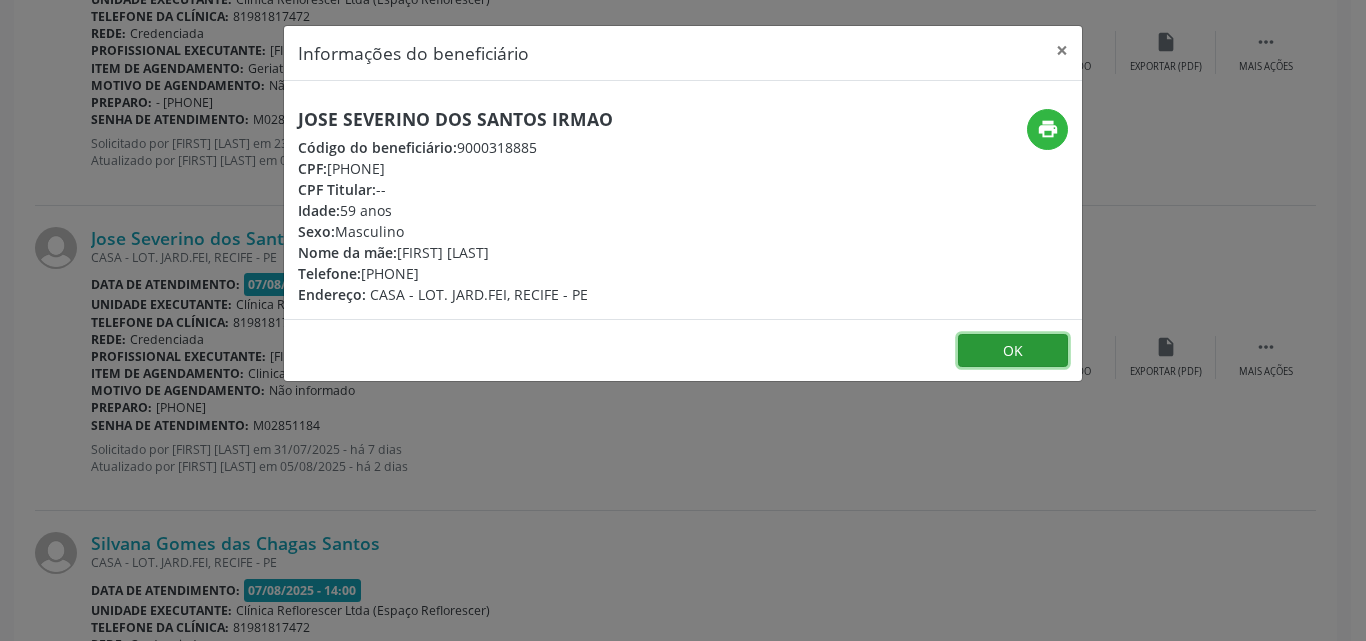 click on "OK" at bounding box center (1013, 351) 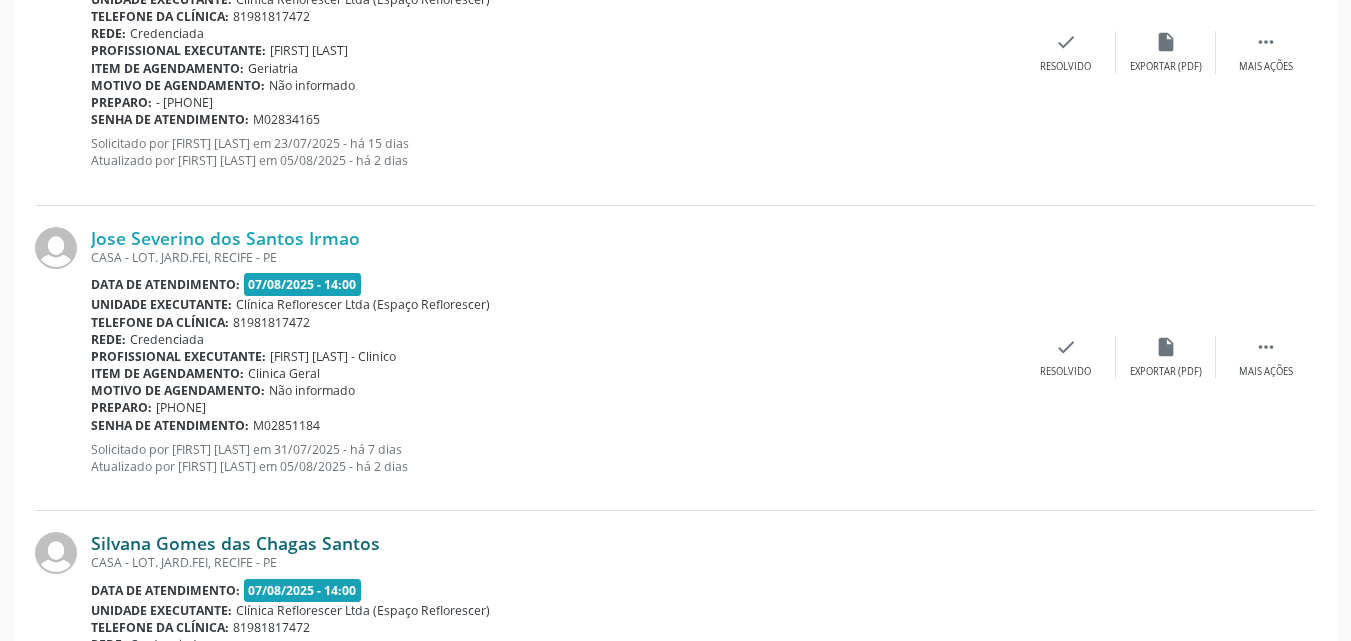 click on "Silvana Gomes das Chagas Santos" at bounding box center [235, 543] 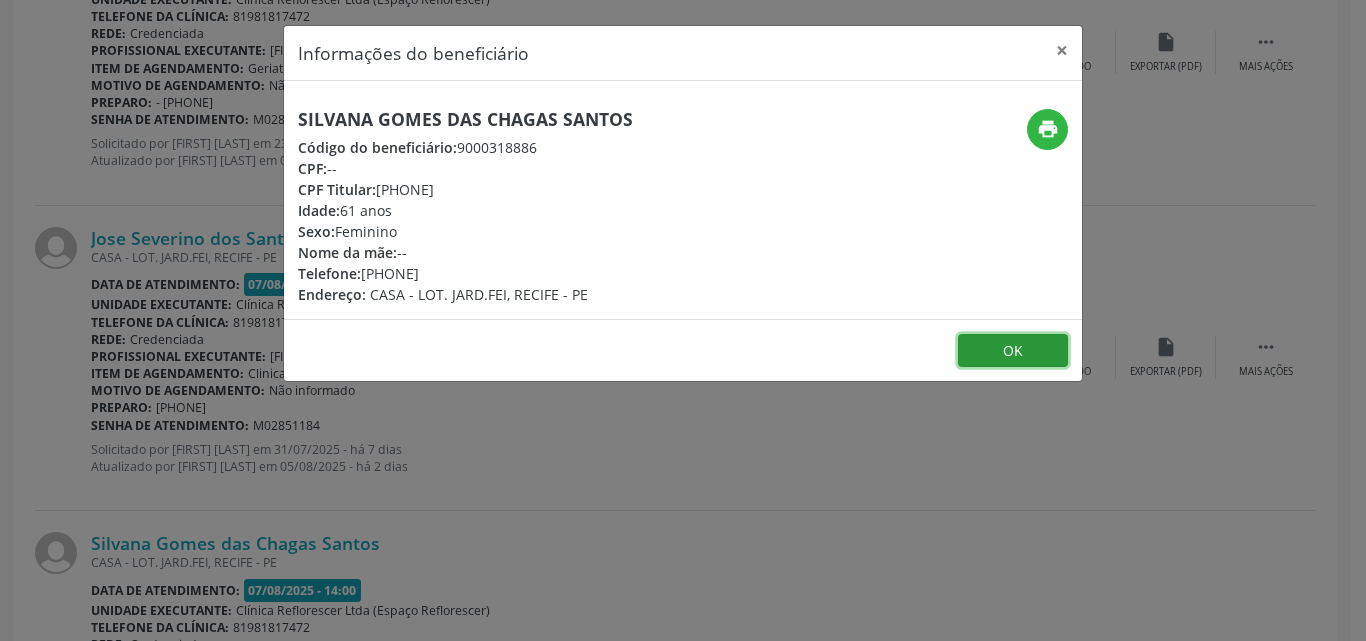 click on "OK" at bounding box center (1013, 351) 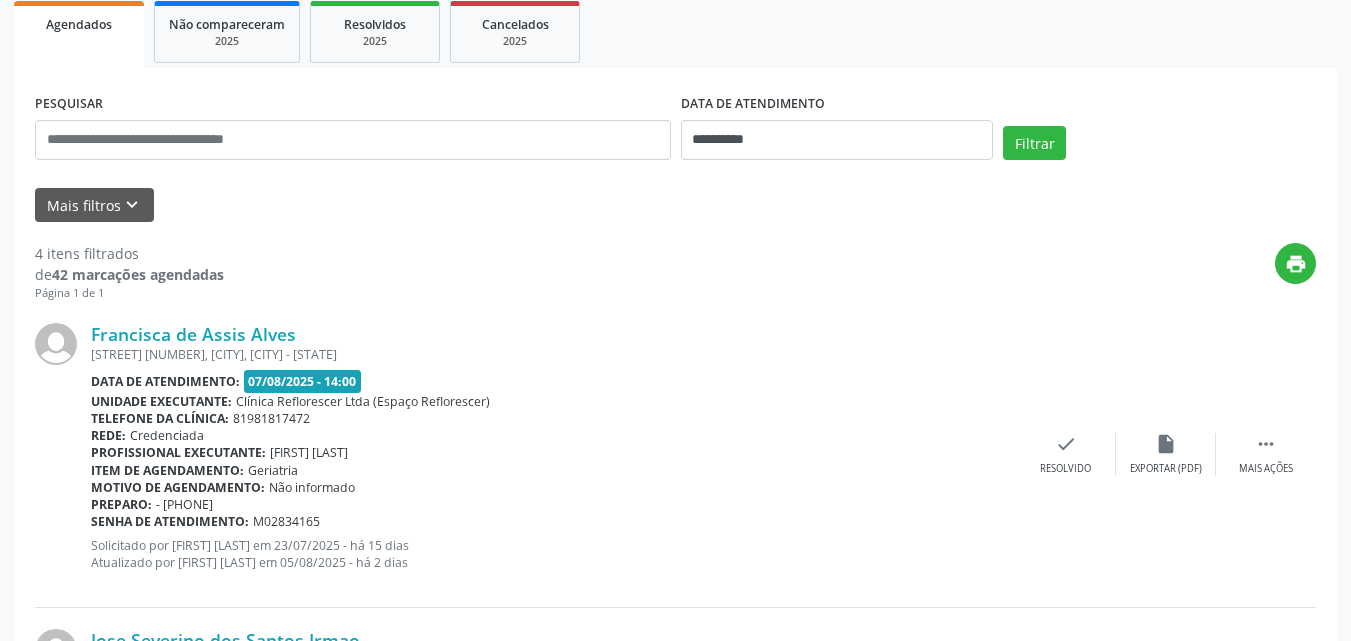 scroll, scrollTop: 300, scrollLeft: 0, axis: vertical 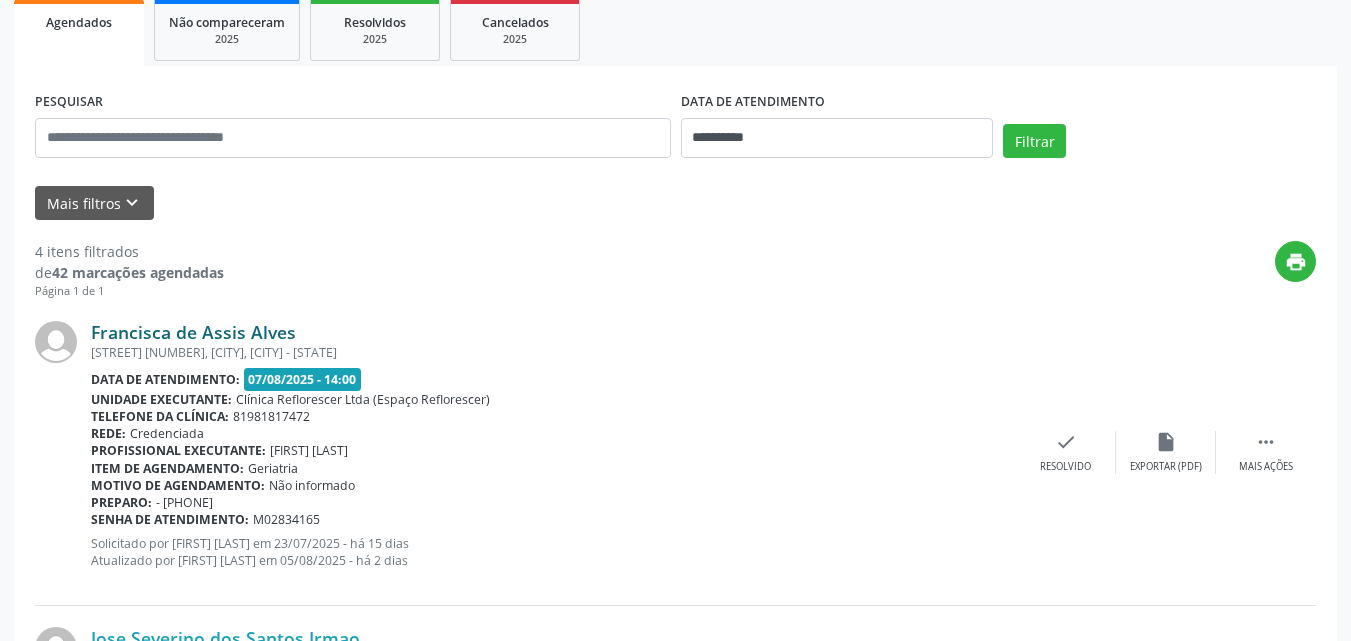 click on "Francisca de Assis Alves" at bounding box center (193, 332) 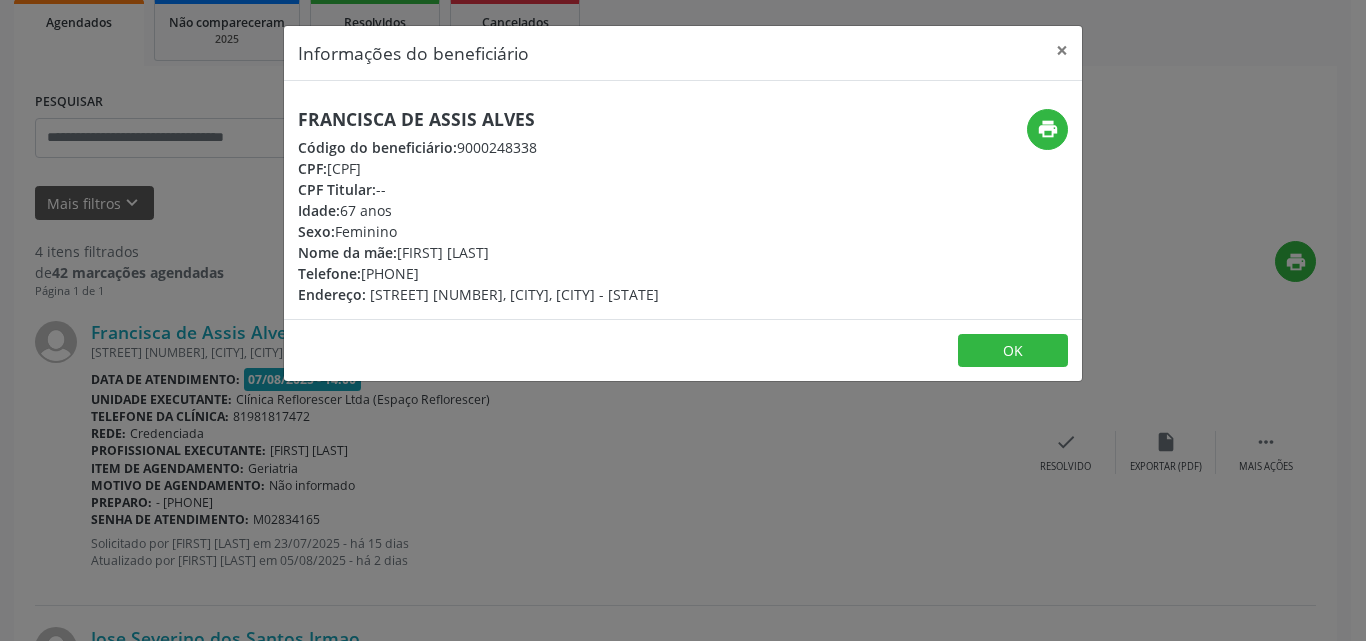 drag, startPoint x: 332, startPoint y: 163, endPoint x: 457, endPoint y: 175, distance: 125.57468 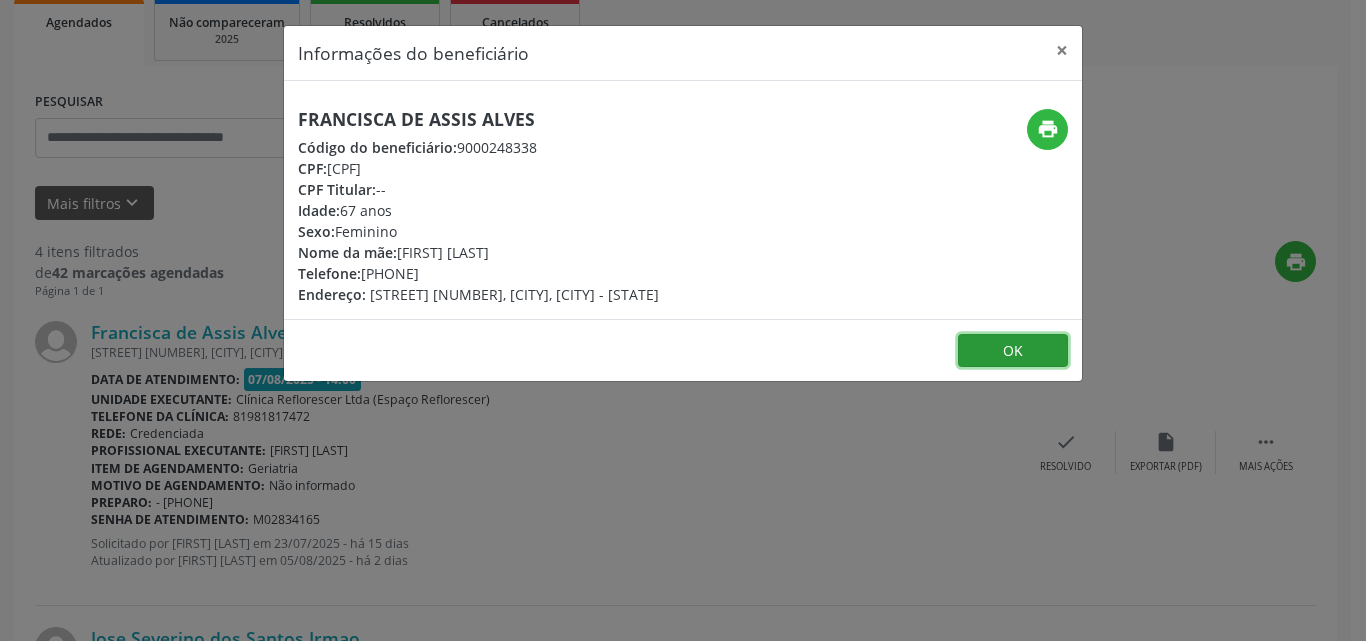 click on "OK" at bounding box center (1013, 351) 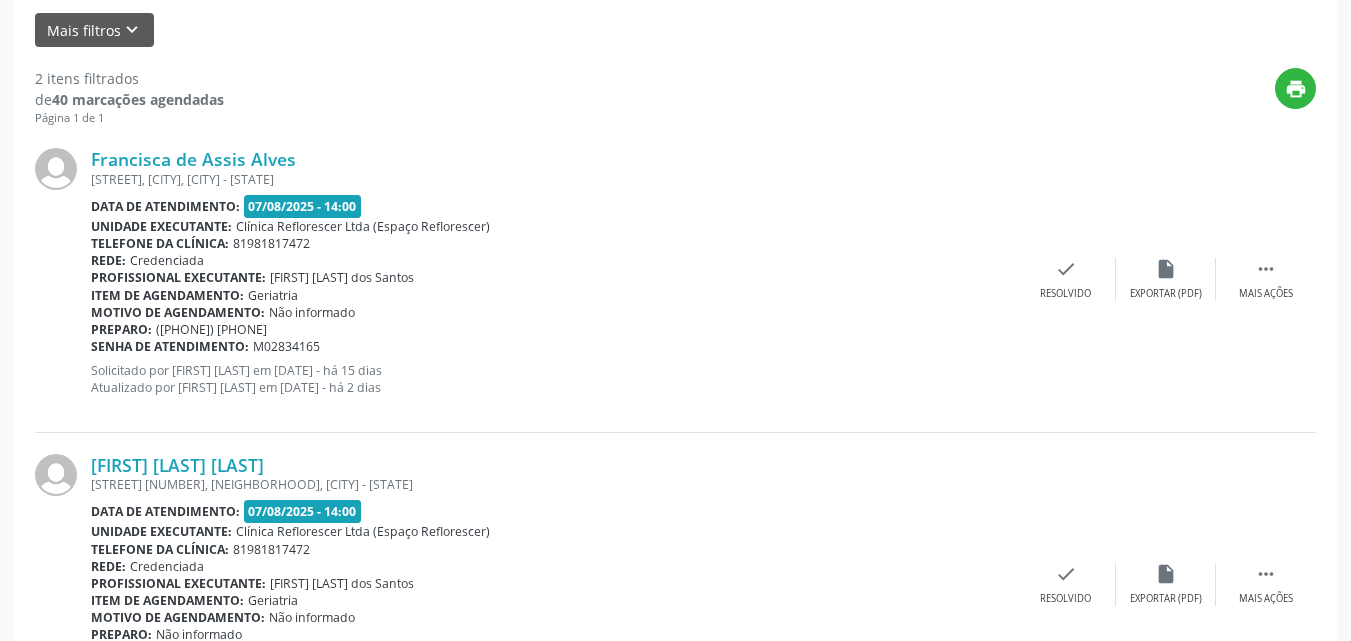 scroll, scrollTop: 504, scrollLeft: 0, axis: vertical 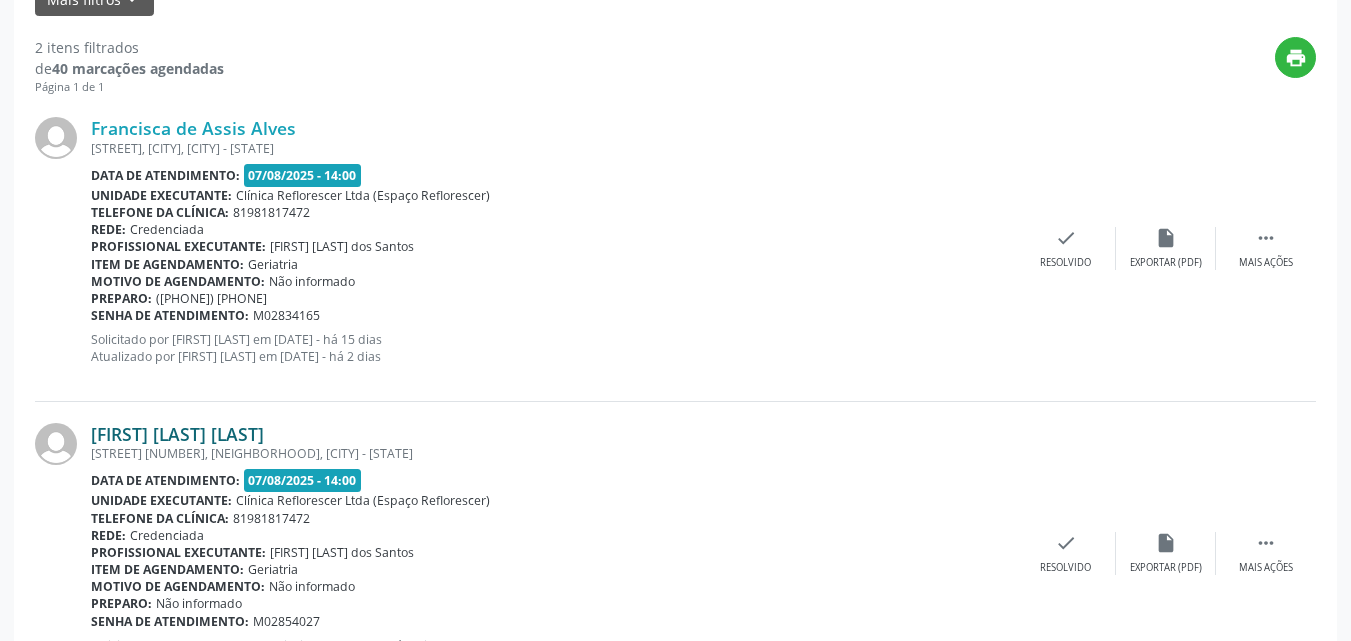 click on "[NAME] [NAME] [NAME]" at bounding box center (177, 434) 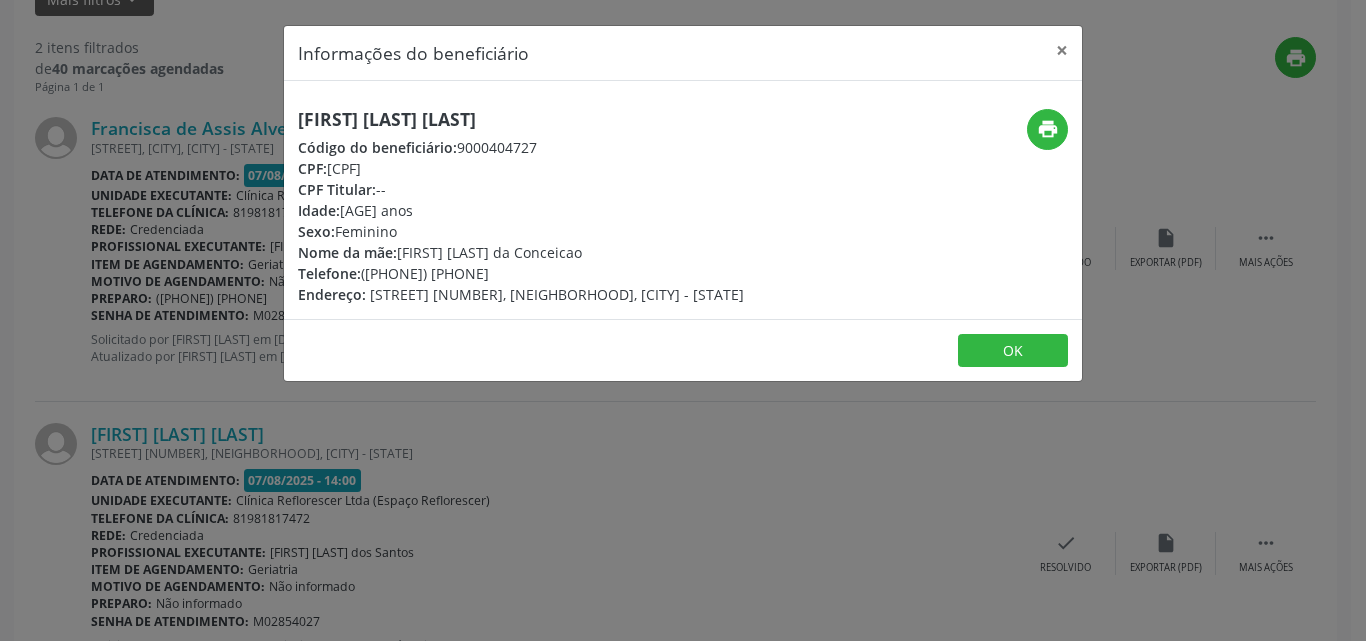 drag, startPoint x: 331, startPoint y: 166, endPoint x: 431, endPoint y: 166, distance: 100 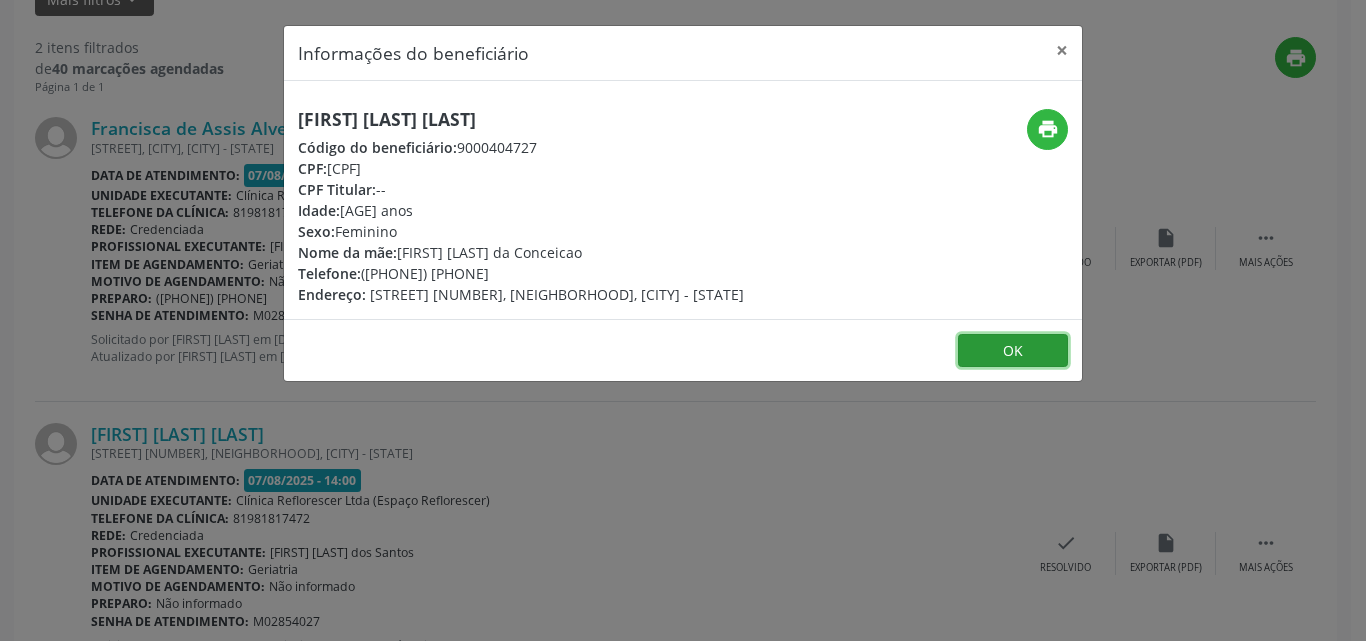click on "OK" at bounding box center [1013, 351] 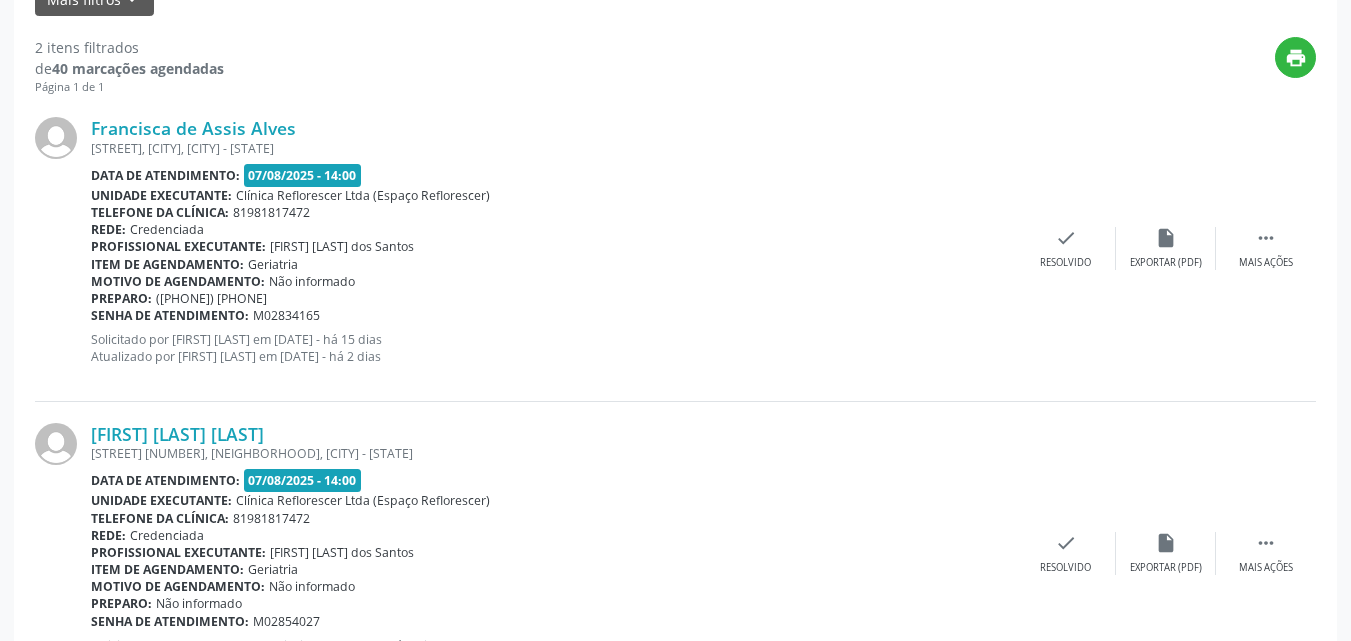 click on "Unidade executante:
Clínica Reflorescer Ltda (Espaço Reflorescer)" at bounding box center (553, 195) 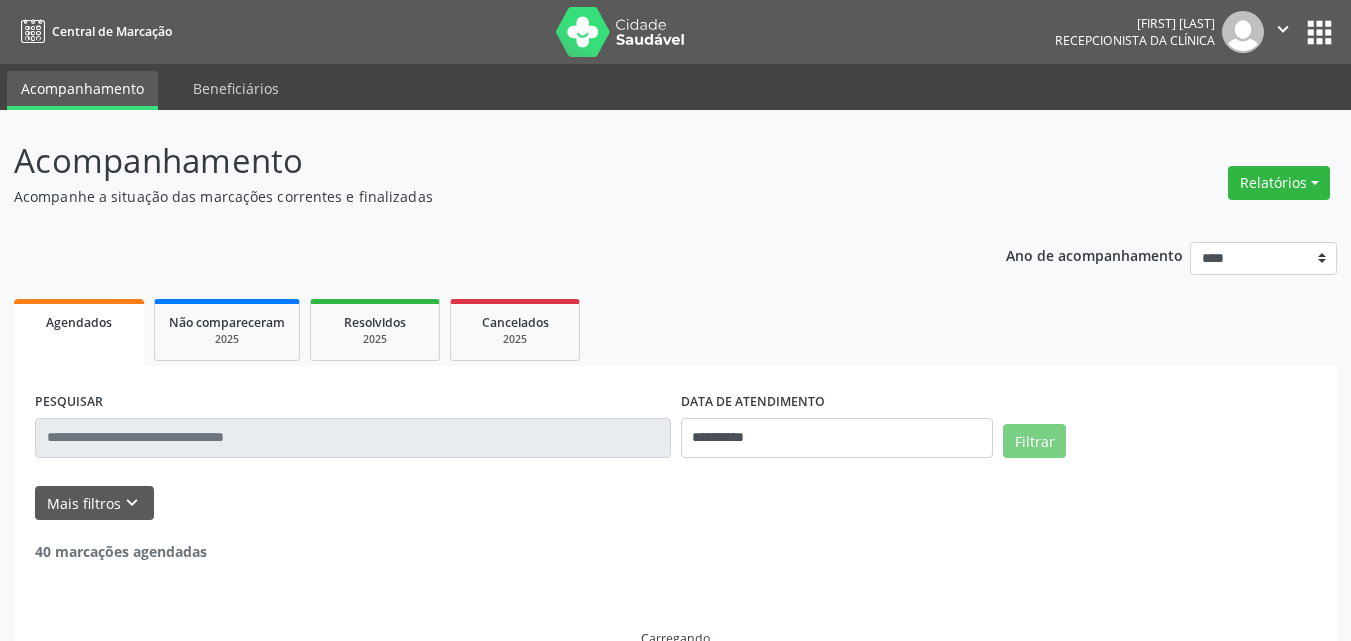 scroll, scrollTop: 42, scrollLeft: 0, axis: vertical 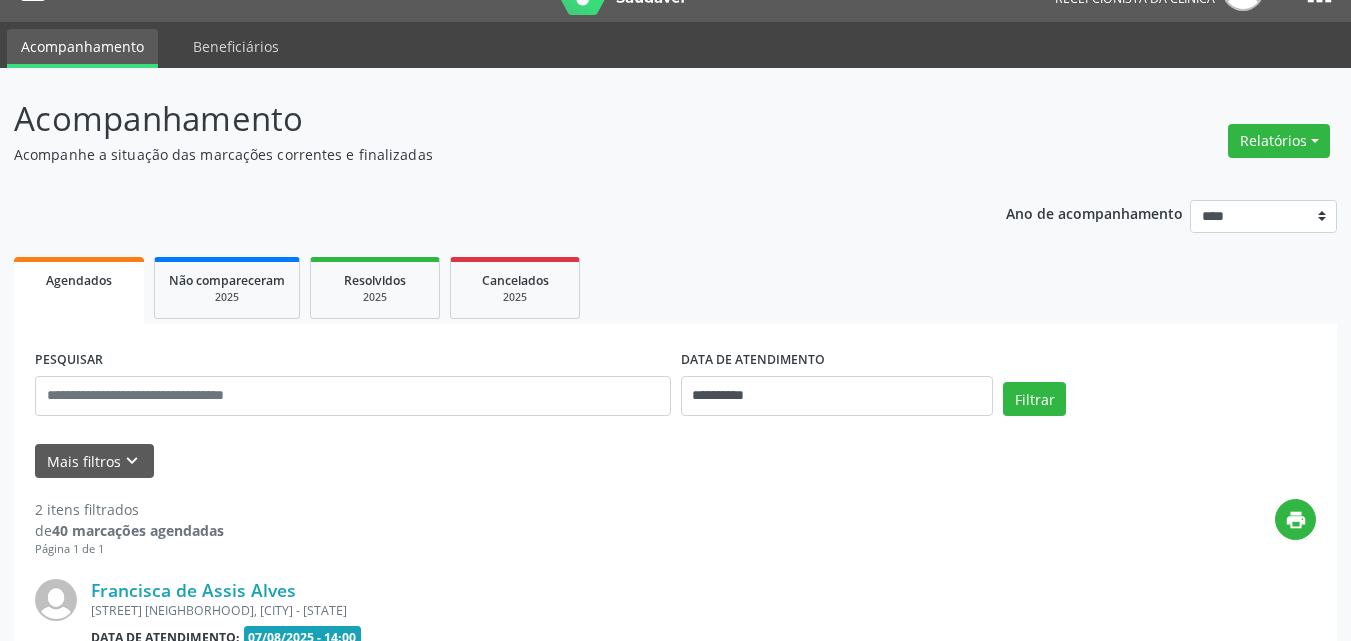 click on "**********" at bounding box center (675, 687) 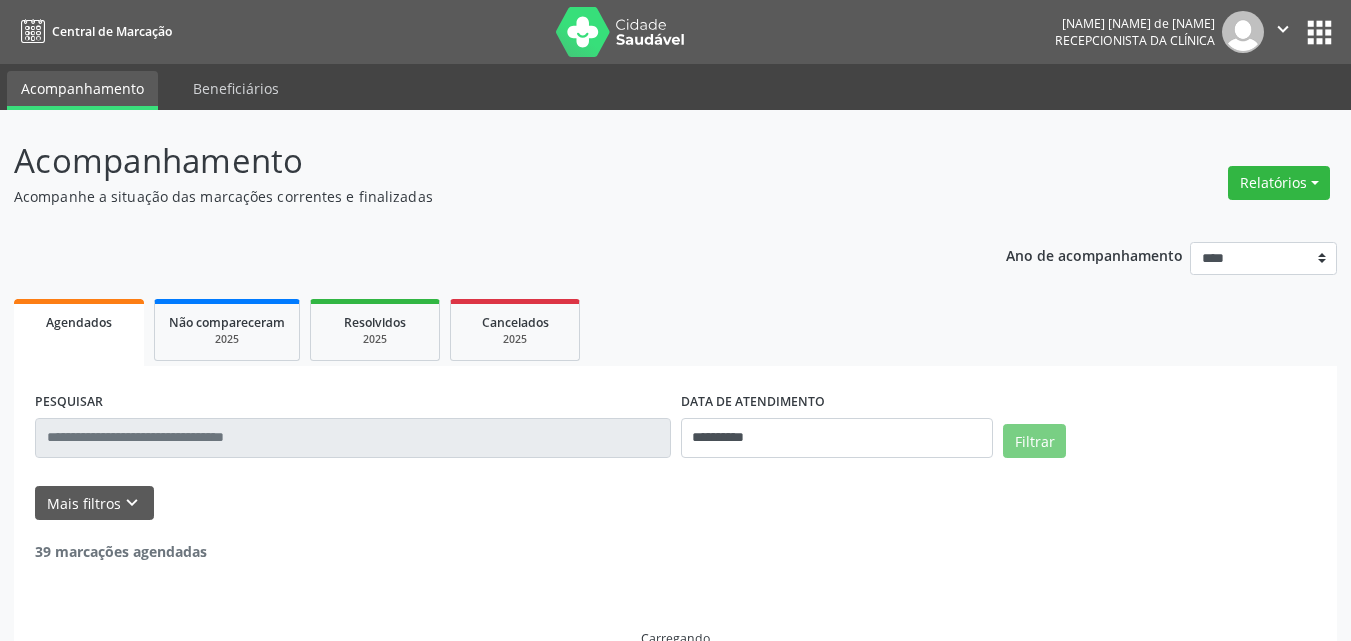 scroll, scrollTop: 21, scrollLeft: 0, axis: vertical 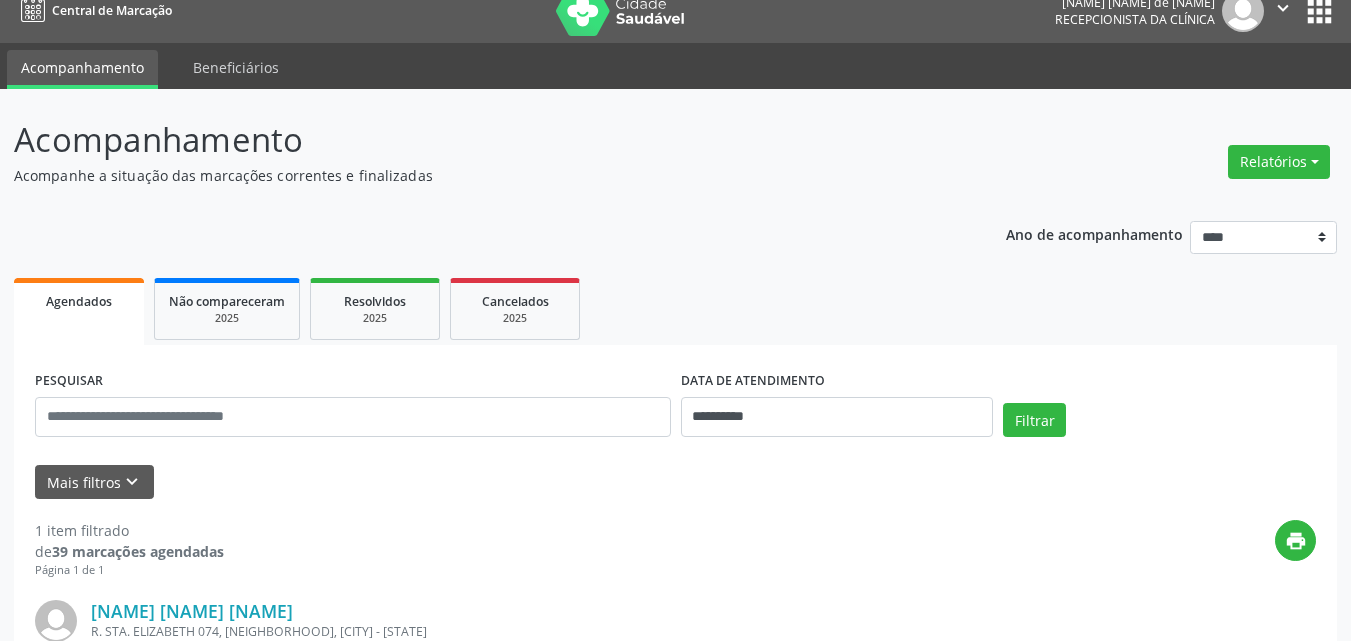 click on "**********" at bounding box center (675, 510) 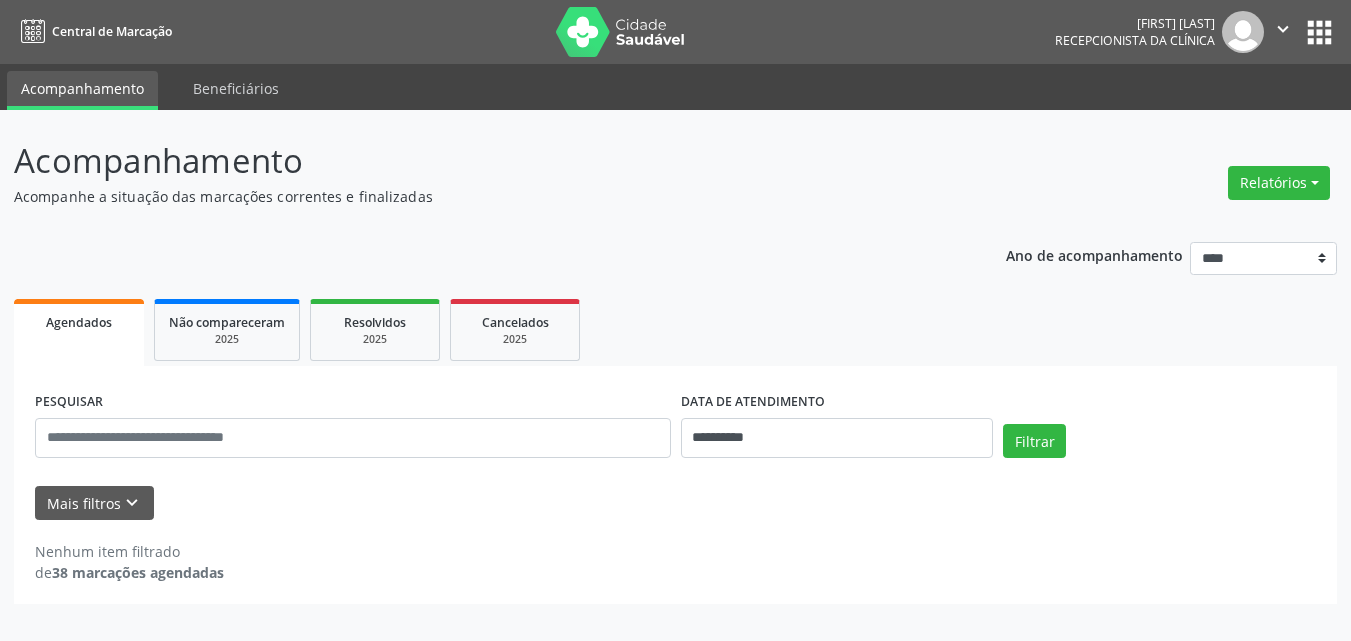 scroll, scrollTop: 0, scrollLeft: 0, axis: both 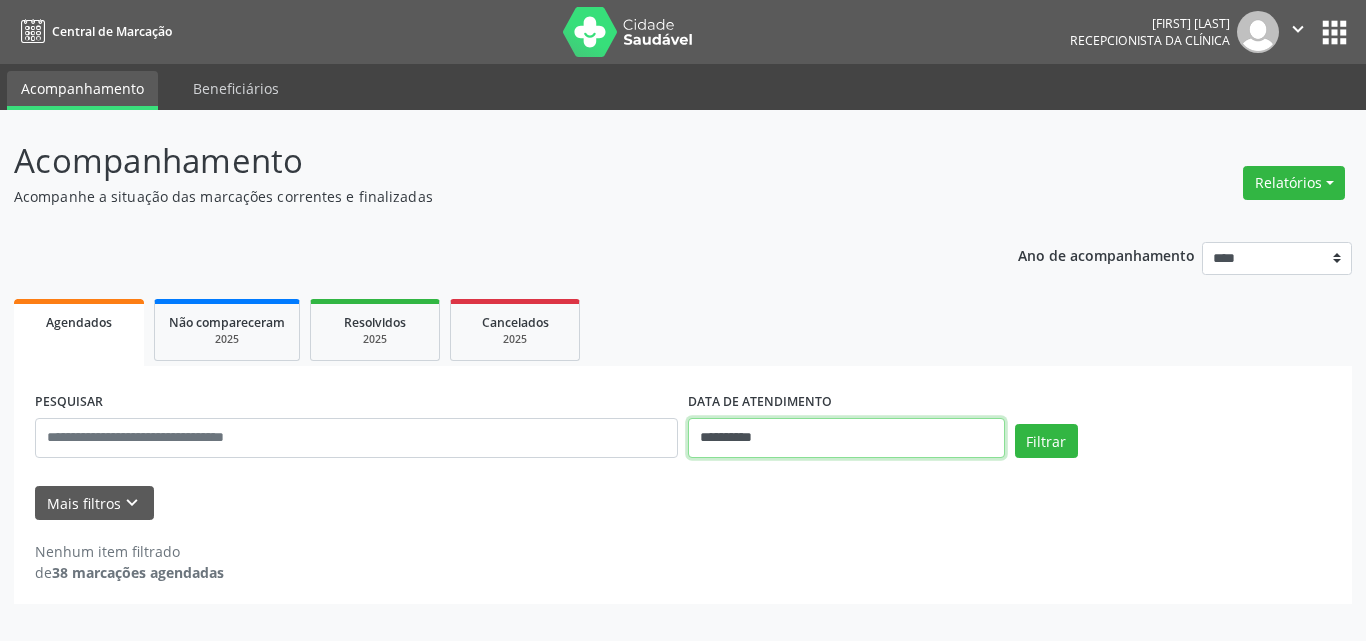 click on "**********" at bounding box center (846, 438) 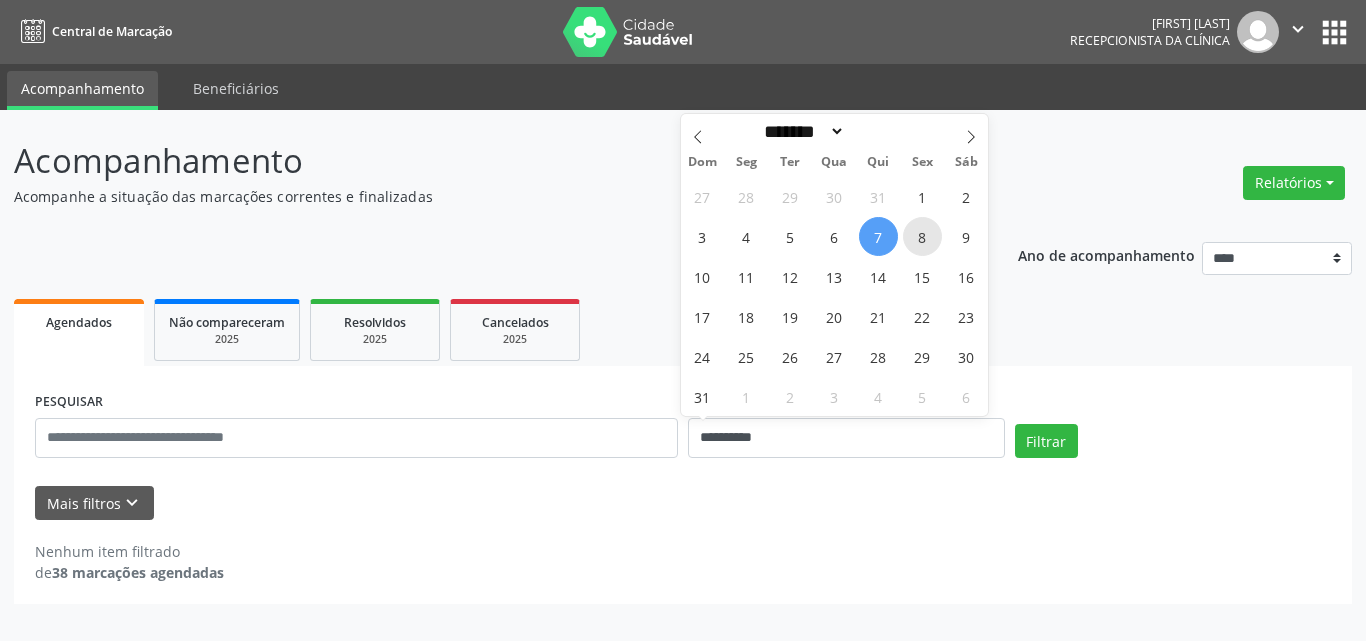 click on "8" at bounding box center [922, 236] 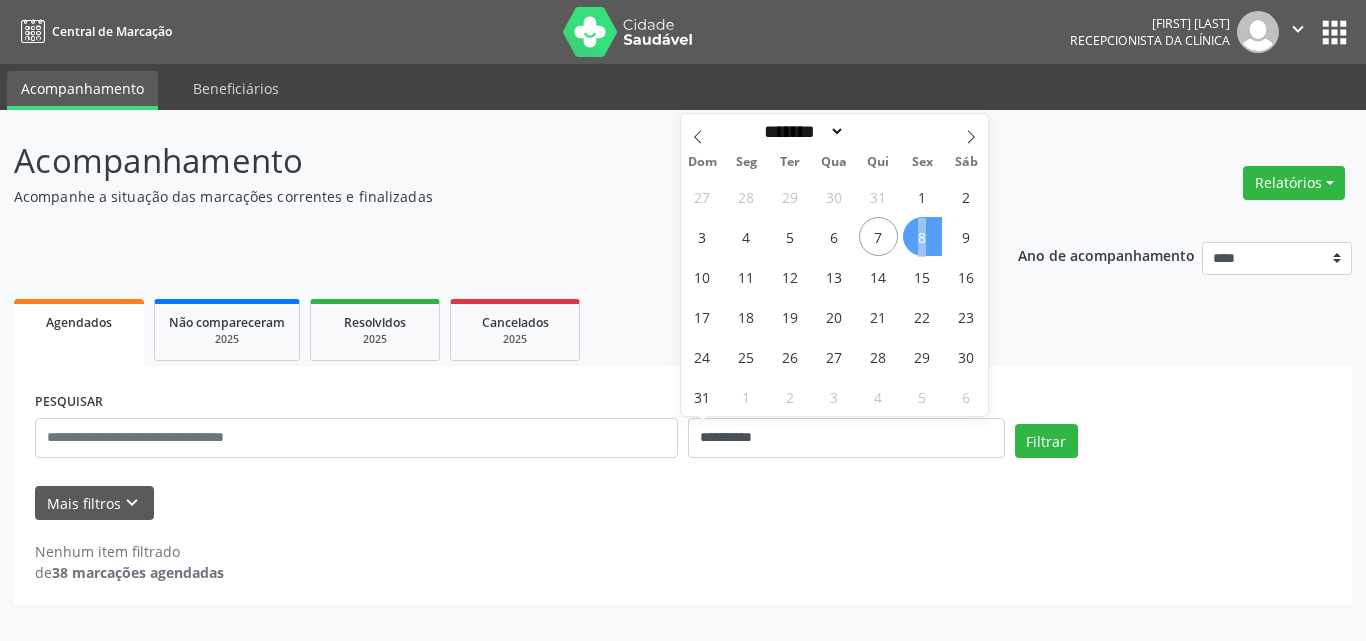 click on "8" at bounding box center (922, 236) 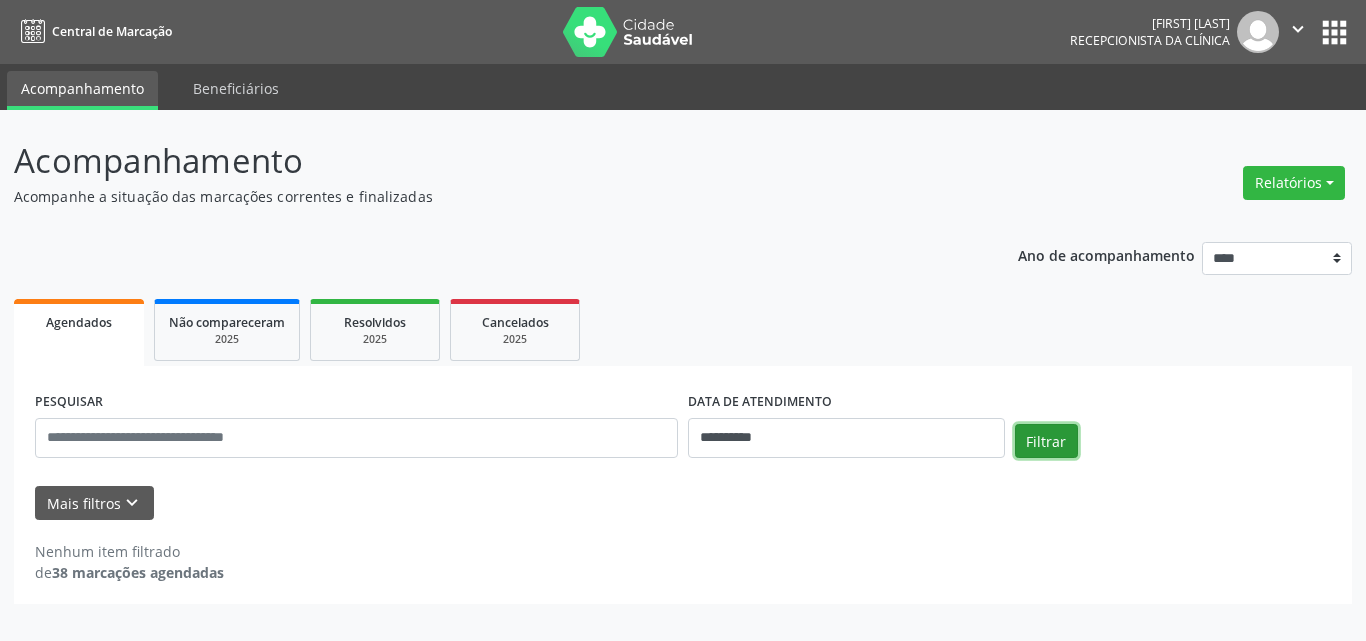 click on "Filtrar" at bounding box center [1046, 441] 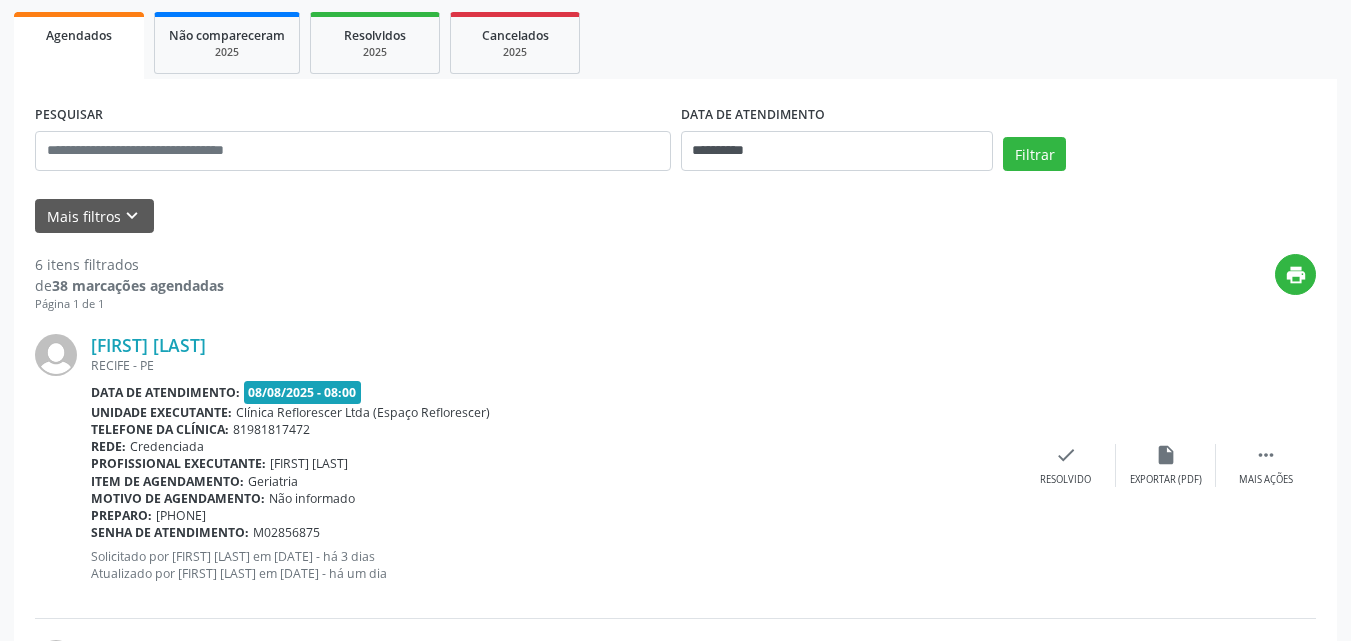 scroll, scrollTop: 400, scrollLeft: 0, axis: vertical 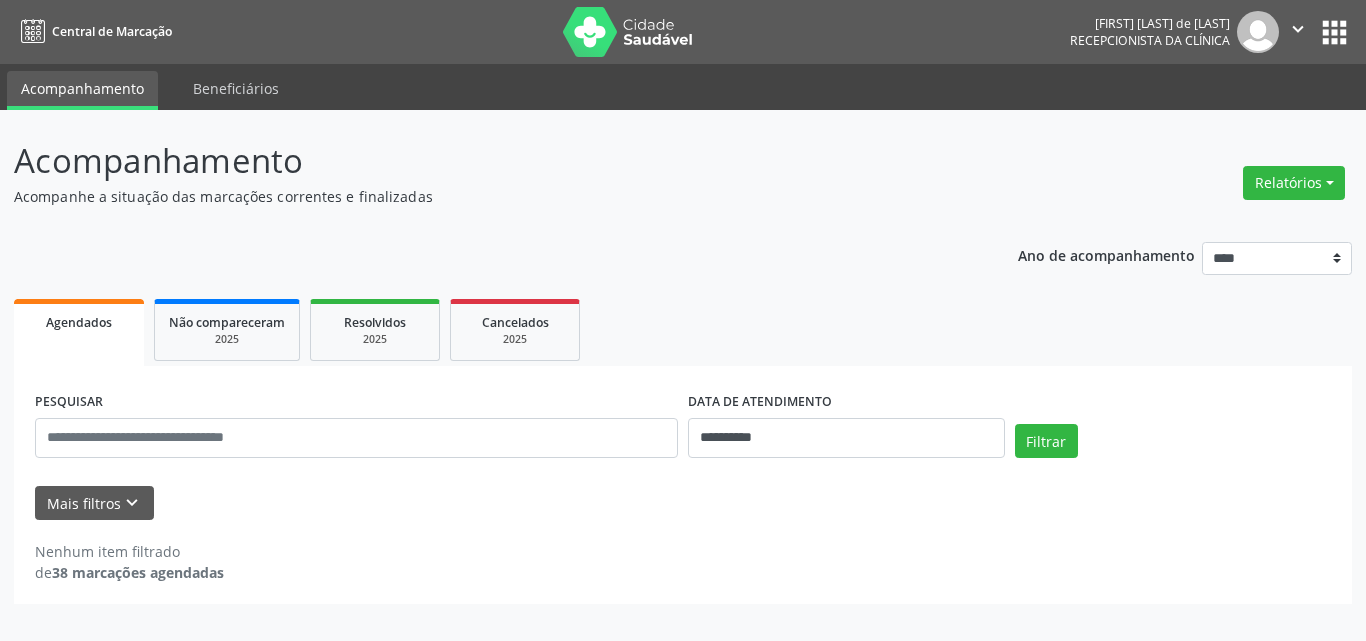 click on "Acompanhe a situação das marcações correntes e finalizadas" at bounding box center [482, 196] 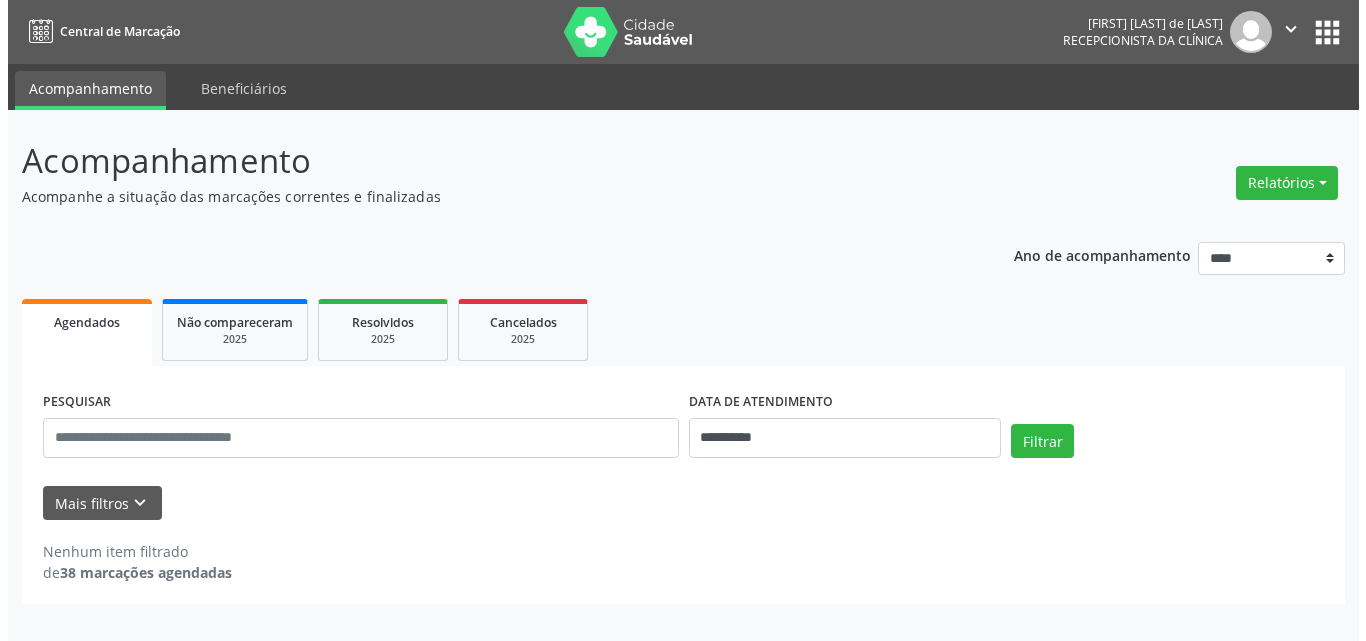scroll, scrollTop: 0, scrollLeft: 0, axis: both 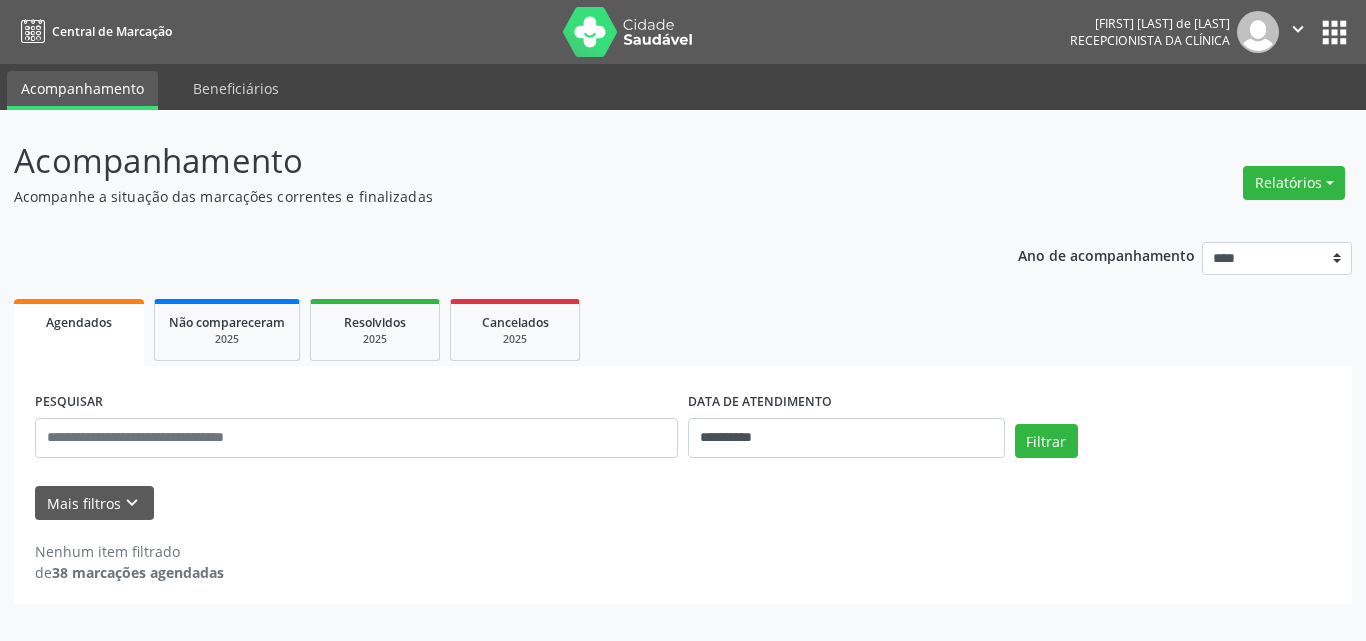 click on "**********" at bounding box center [683, 416] 